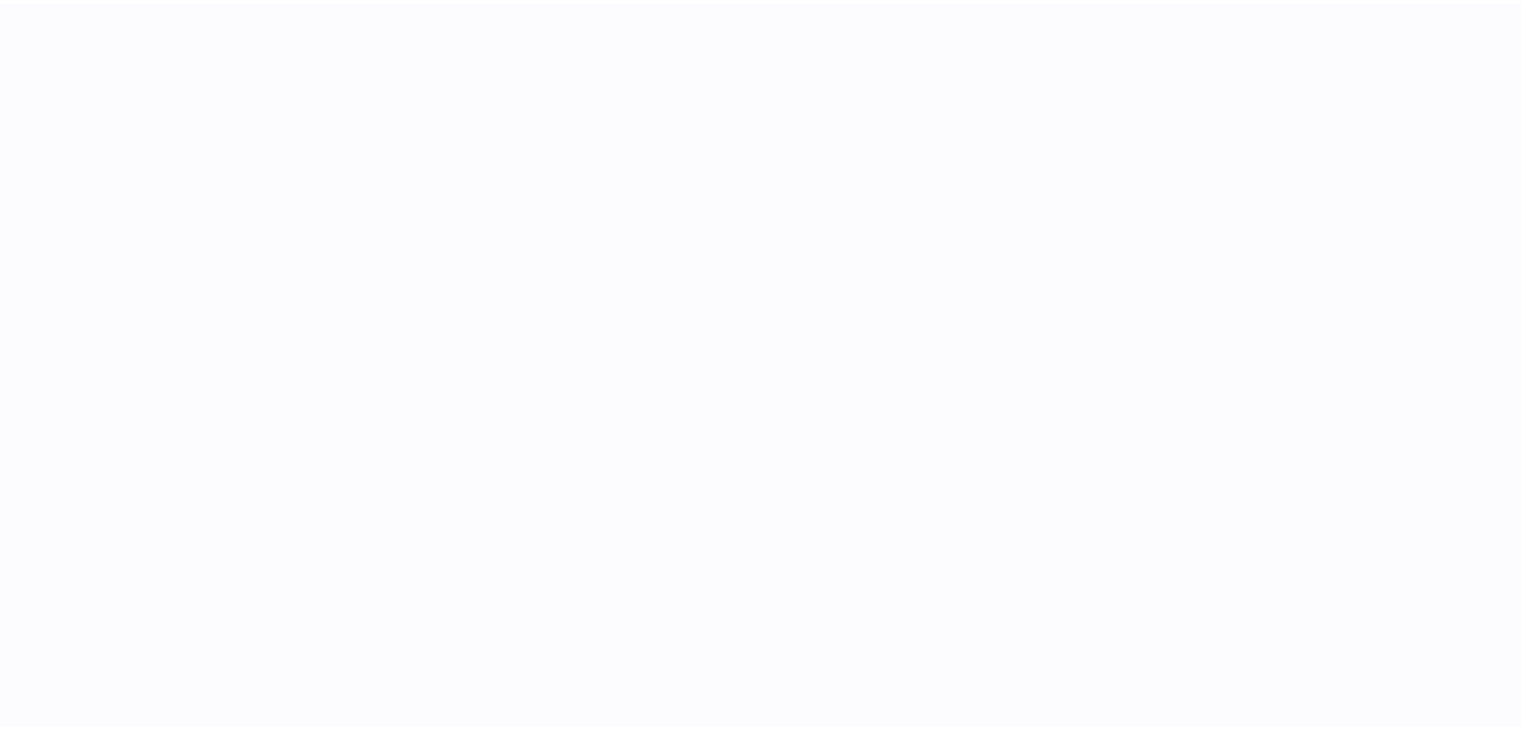 scroll, scrollTop: 0, scrollLeft: 0, axis: both 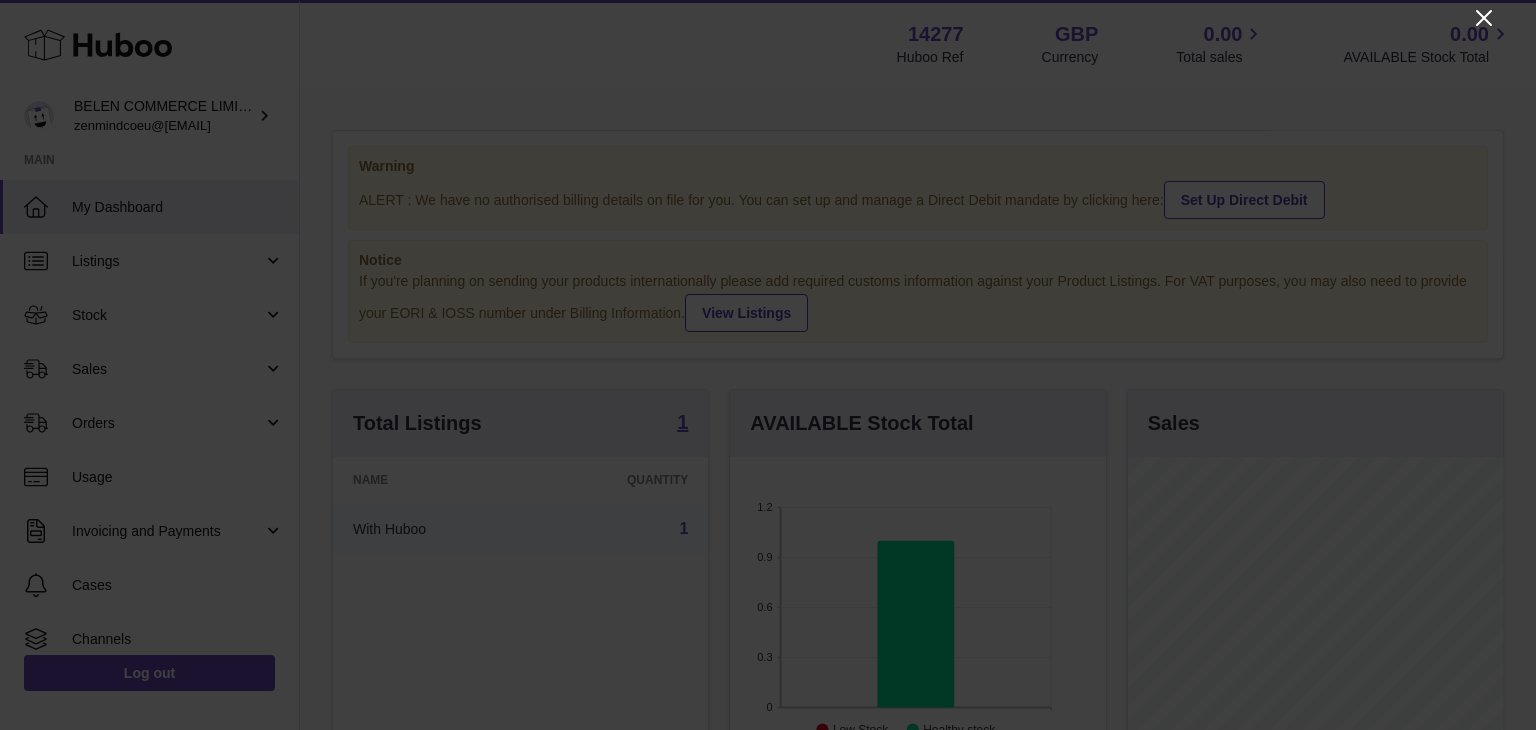 click 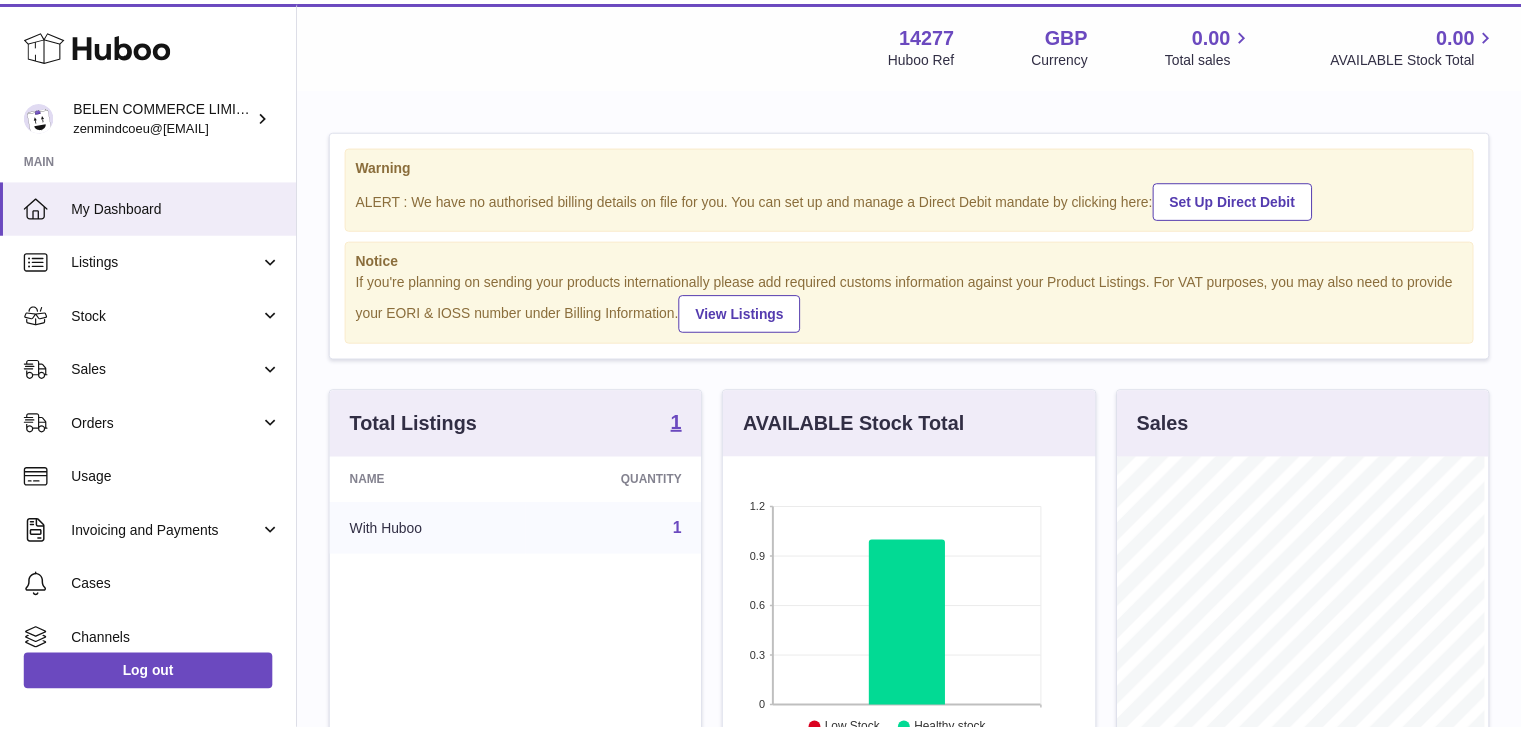 scroll, scrollTop: 312, scrollLeft: 371, axis: both 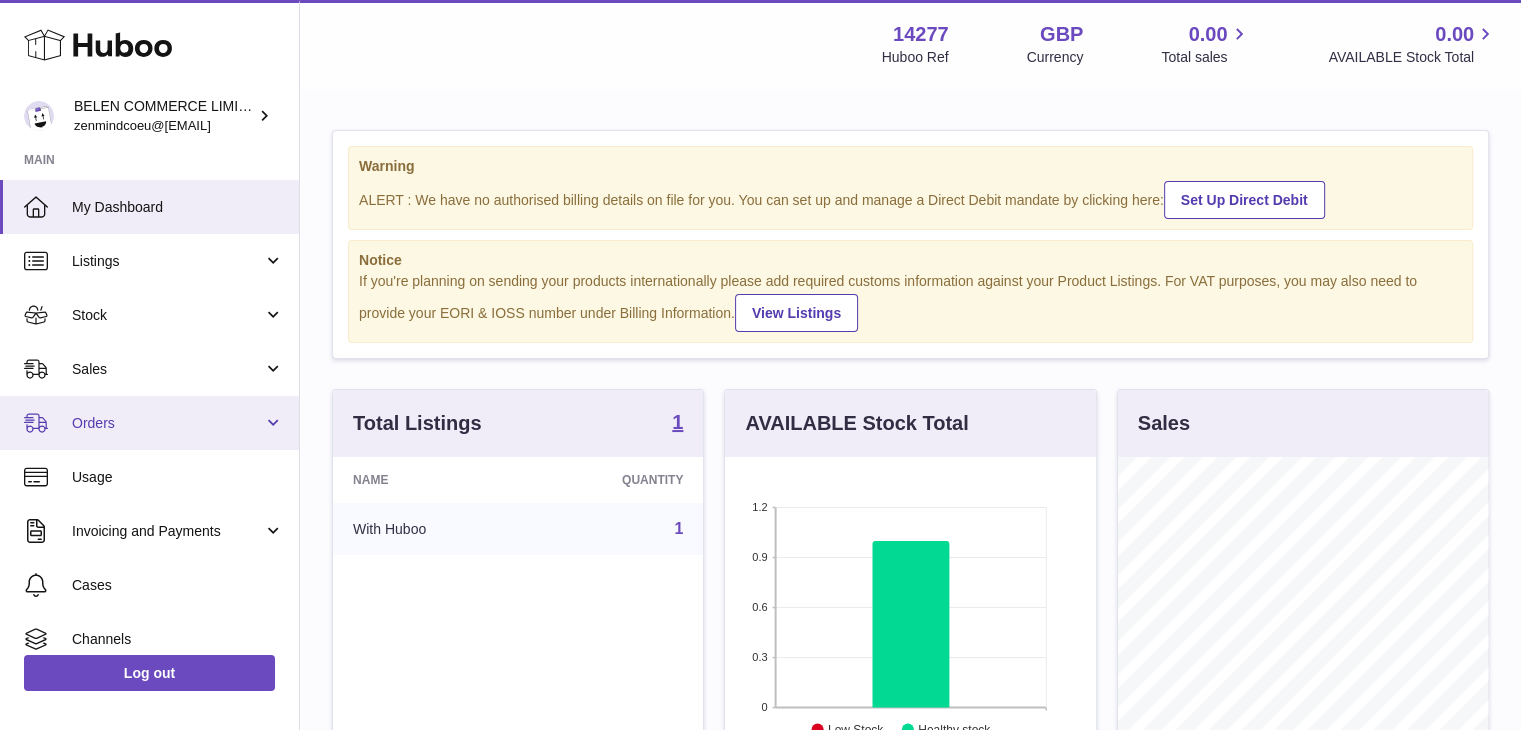 click on "Orders" at bounding box center (167, 423) 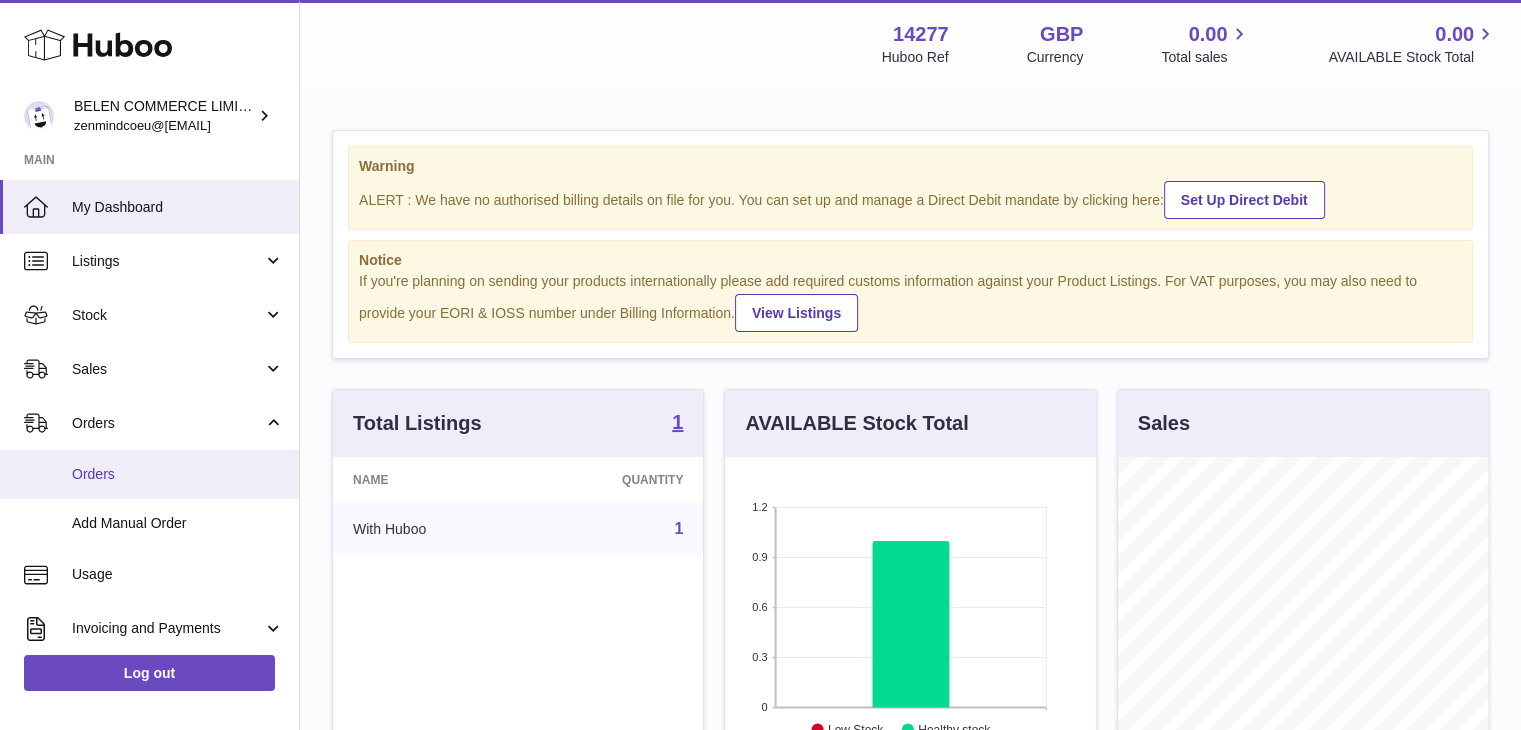 click on "Orders" at bounding box center (178, 474) 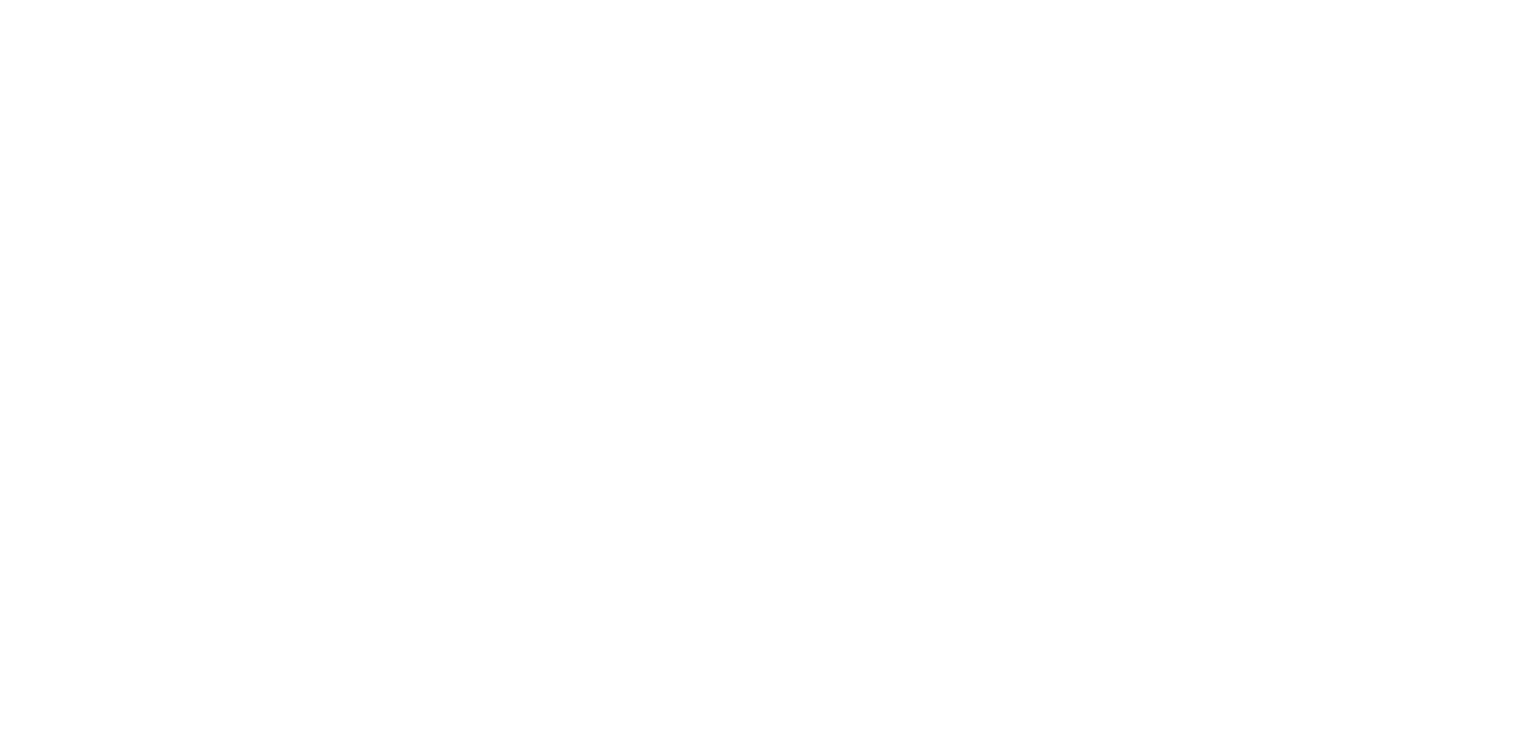 scroll, scrollTop: 0, scrollLeft: 0, axis: both 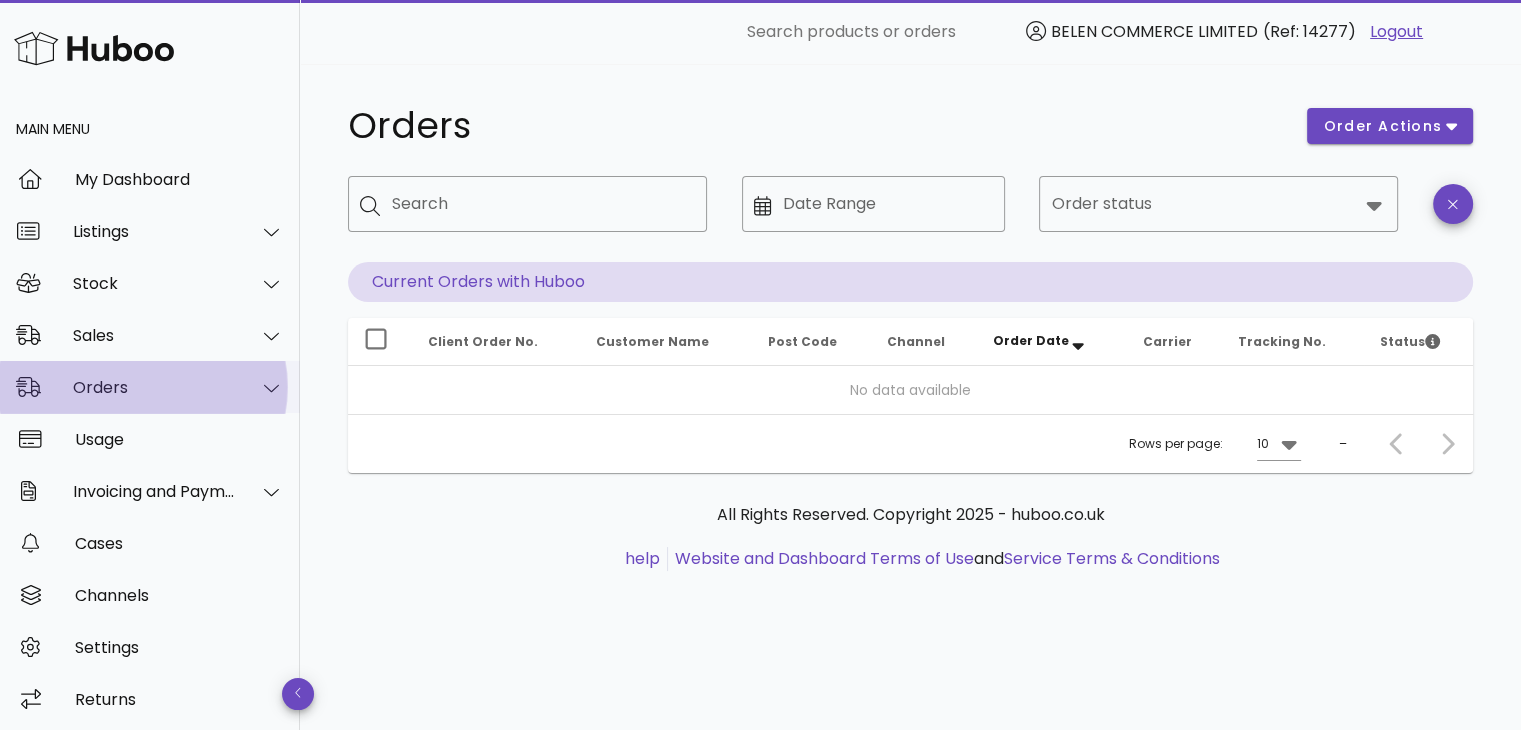 click on "Orders" at bounding box center [154, 387] 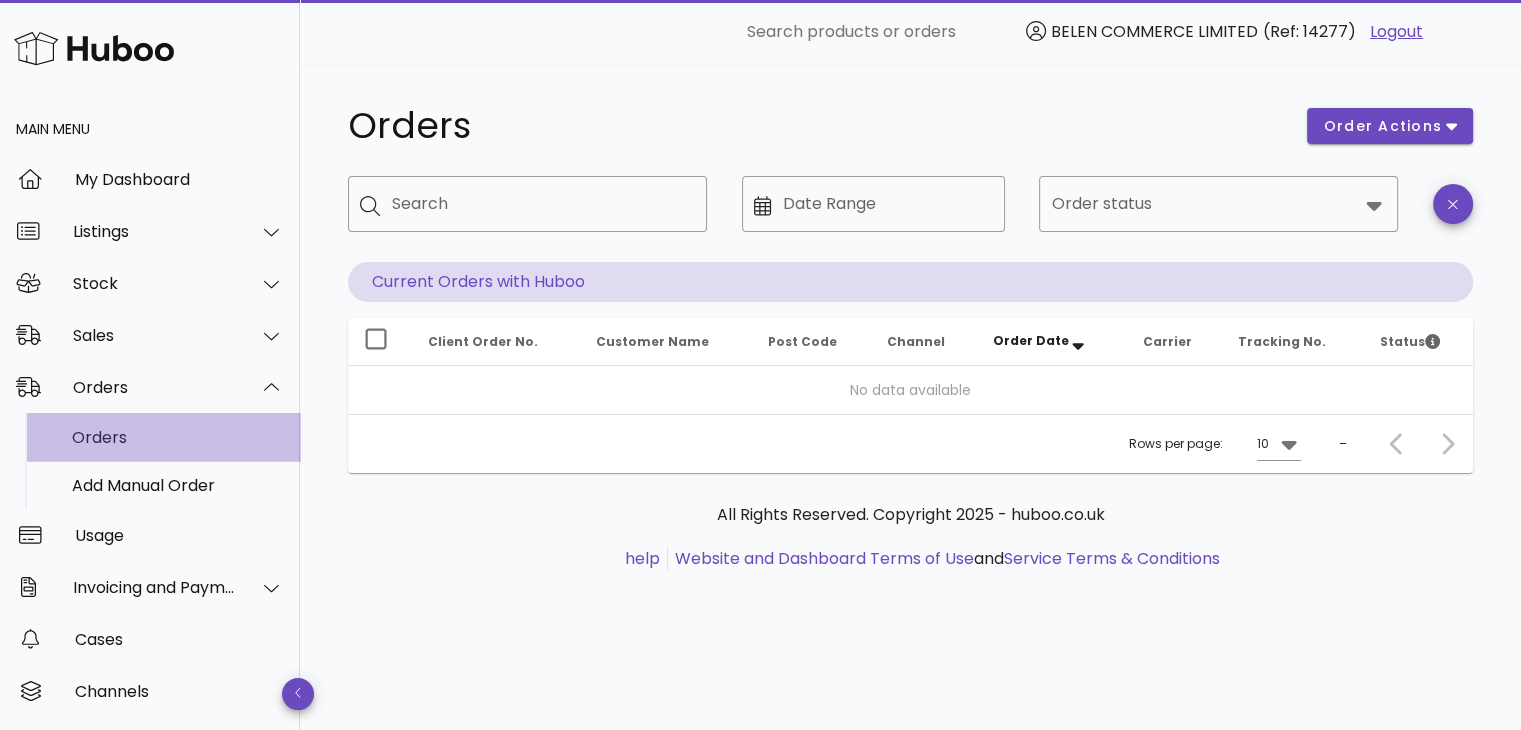 click on "Orders" at bounding box center [178, 437] 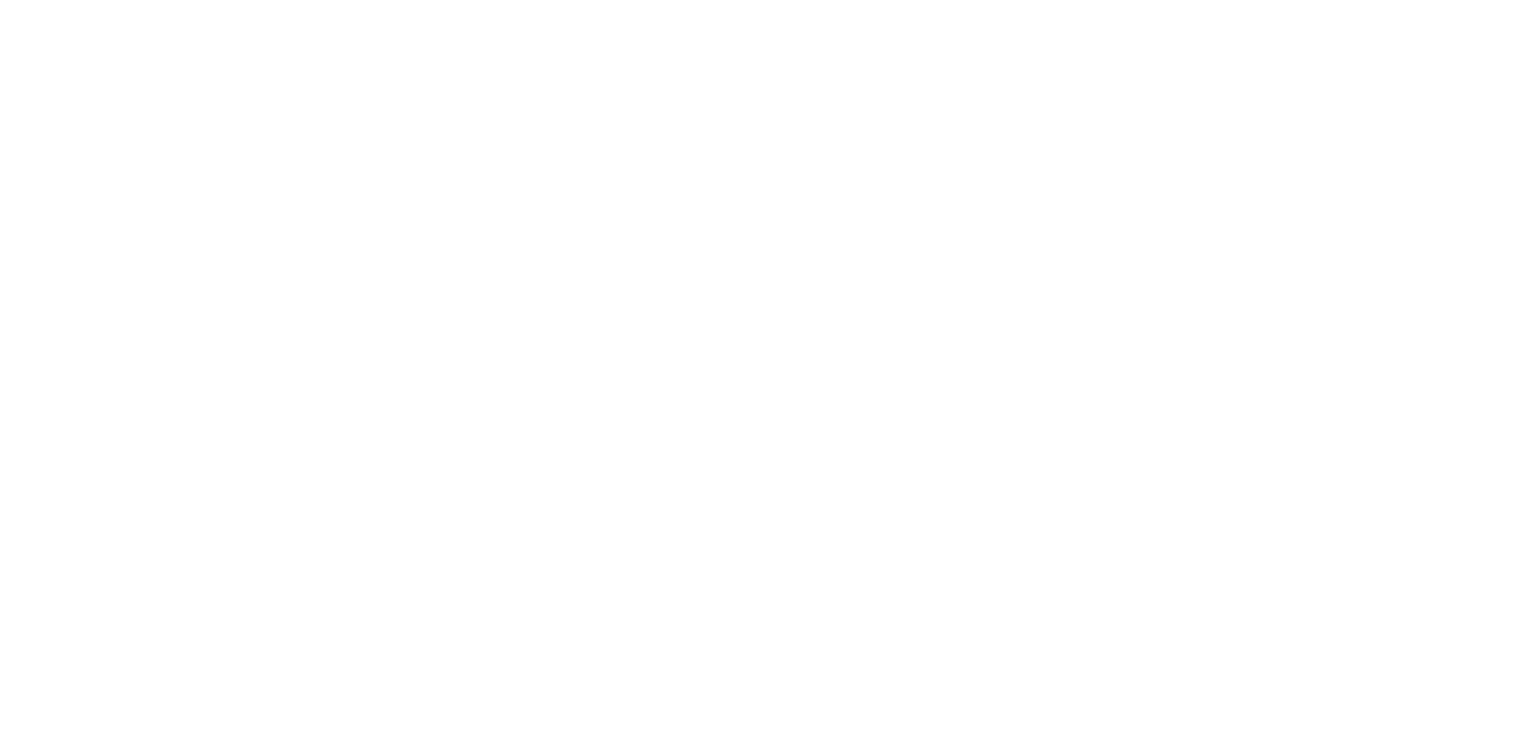 scroll, scrollTop: 0, scrollLeft: 0, axis: both 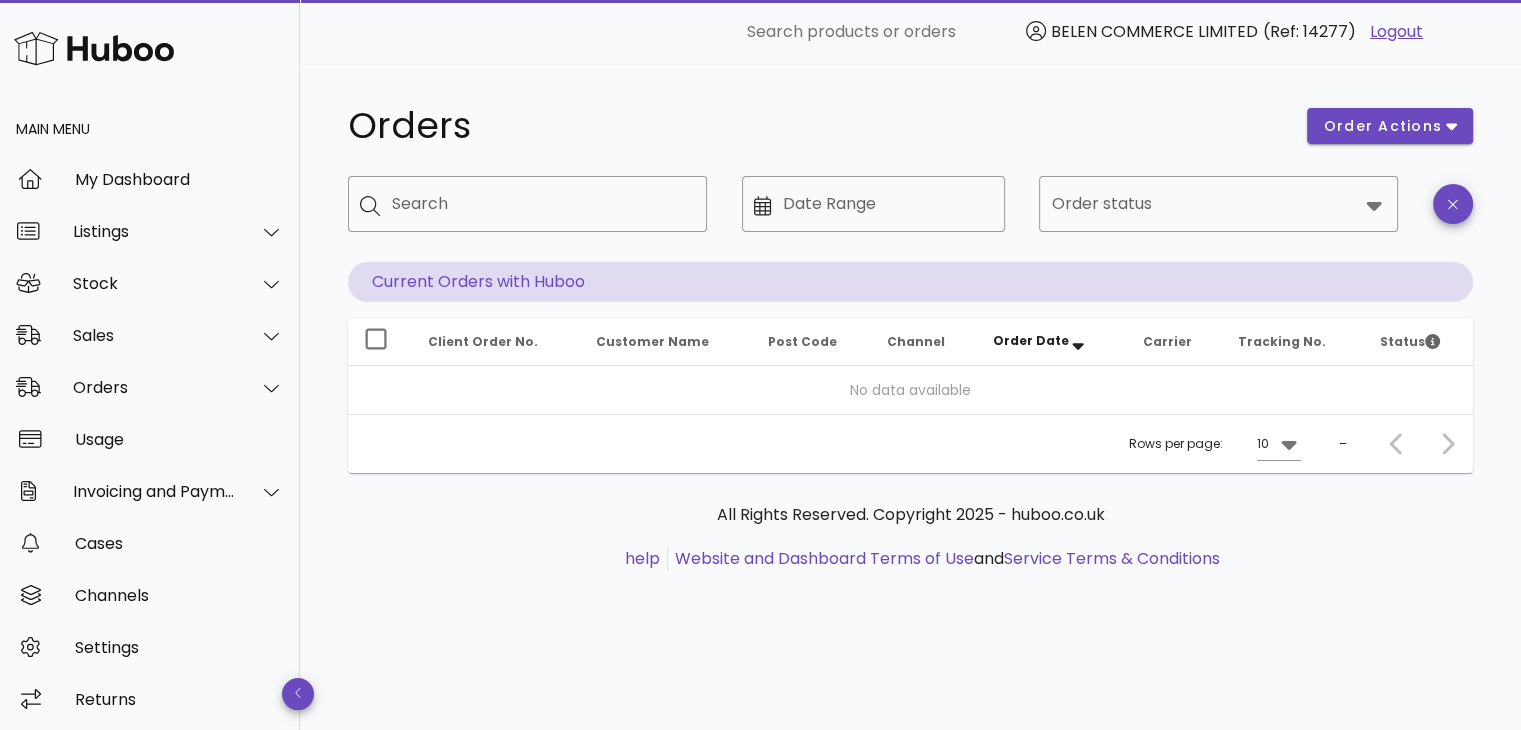 click on "order actions" at bounding box center [1390, 126] 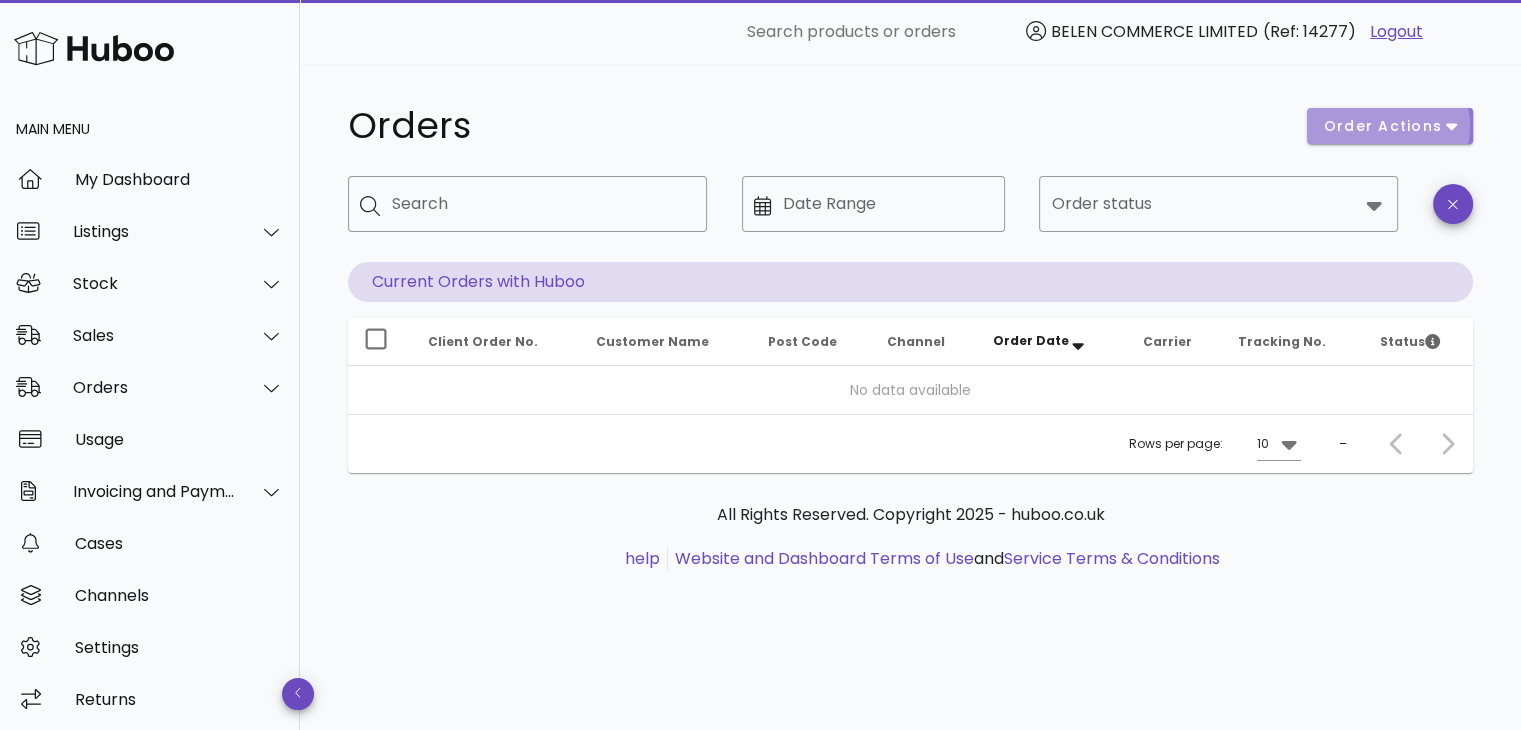 click on "order actions" at bounding box center (1383, 126) 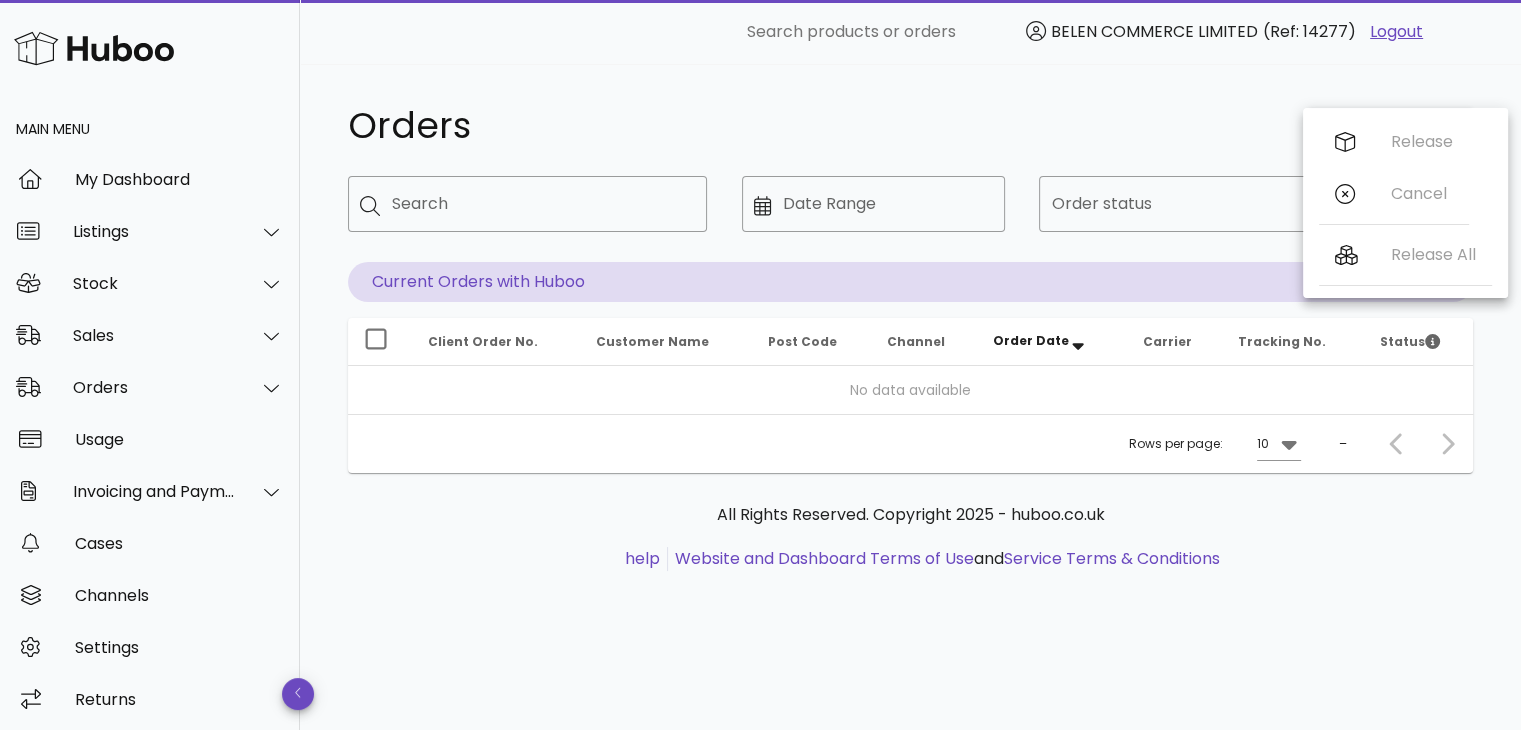 click on "Orders" at bounding box center [815, 126] 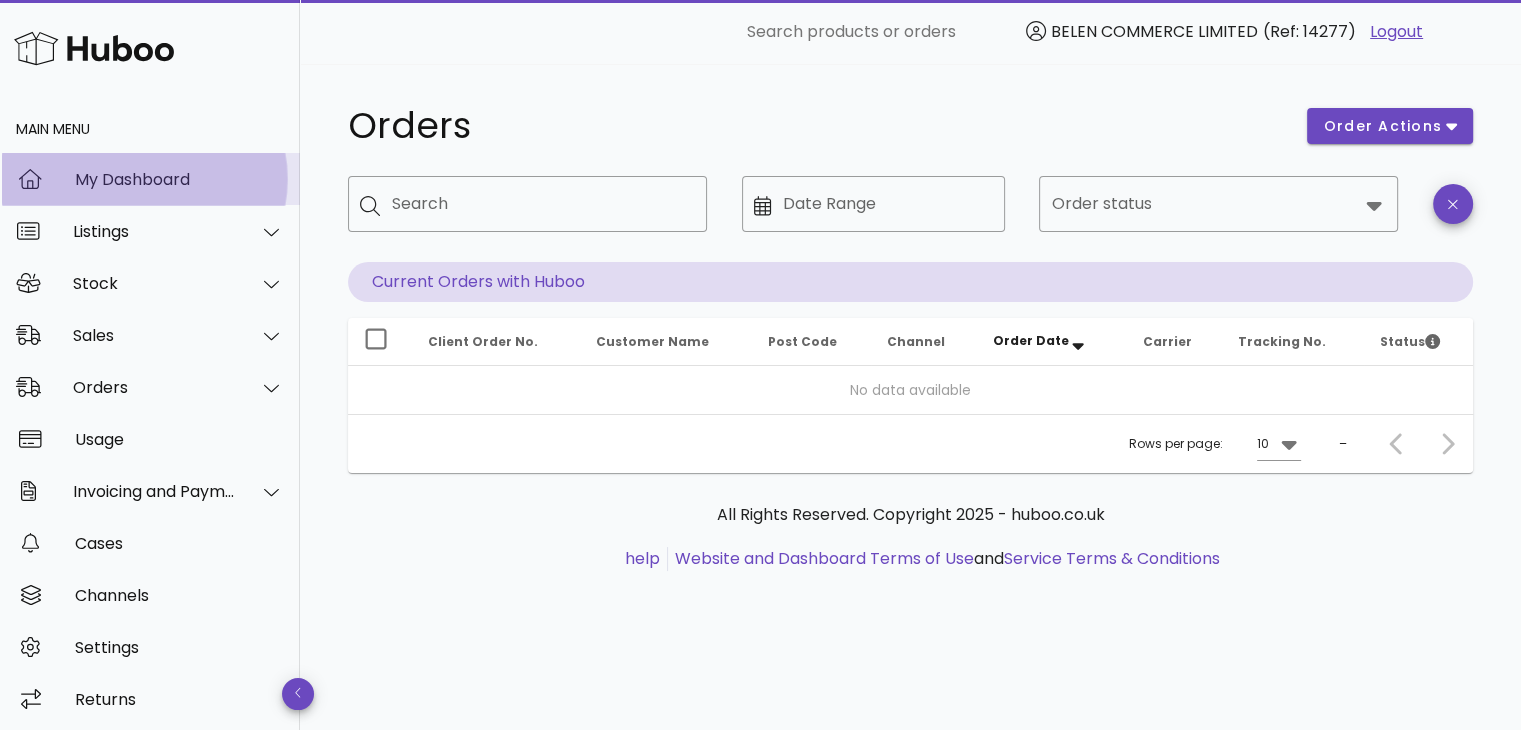 click on "My Dashboard" at bounding box center [179, 179] 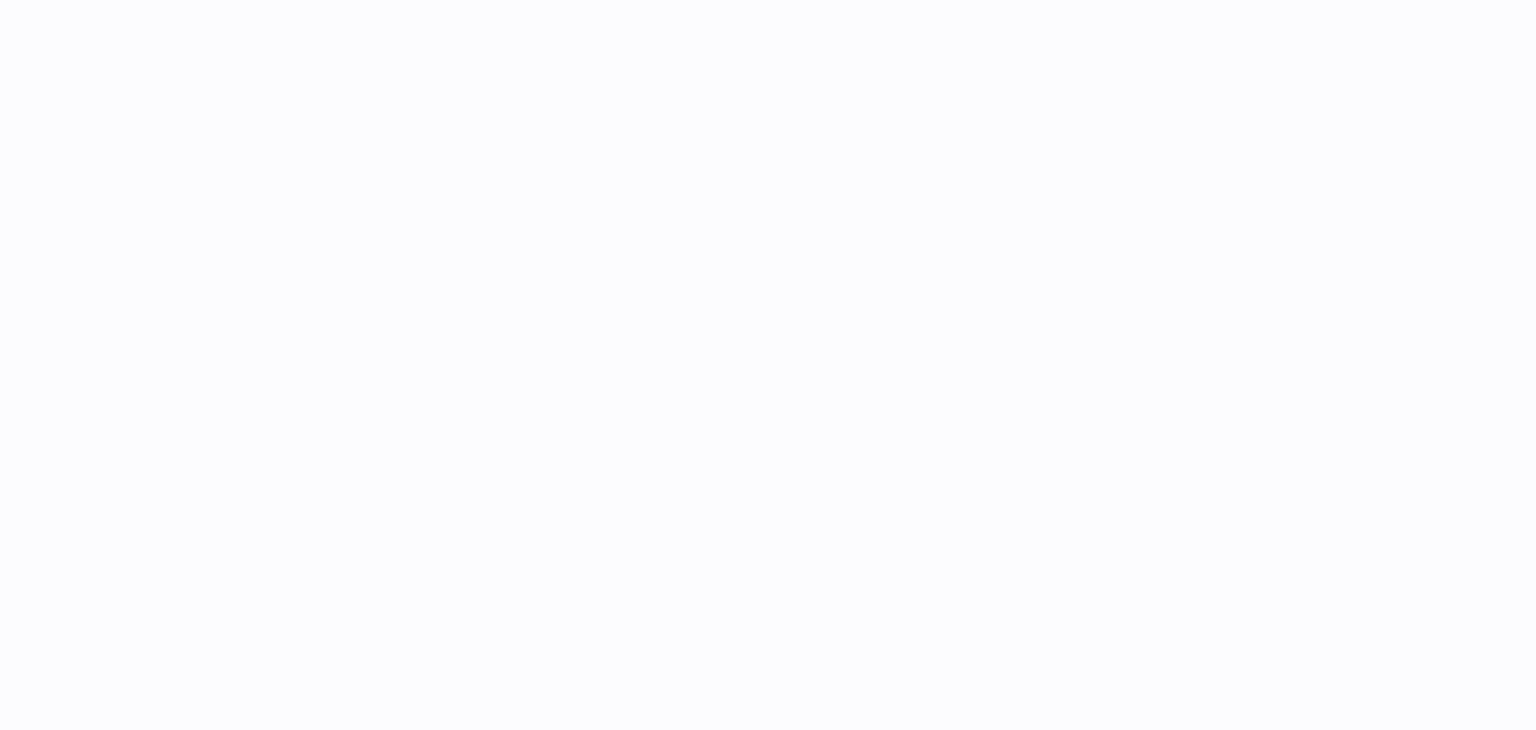 scroll, scrollTop: 0, scrollLeft: 0, axis: both 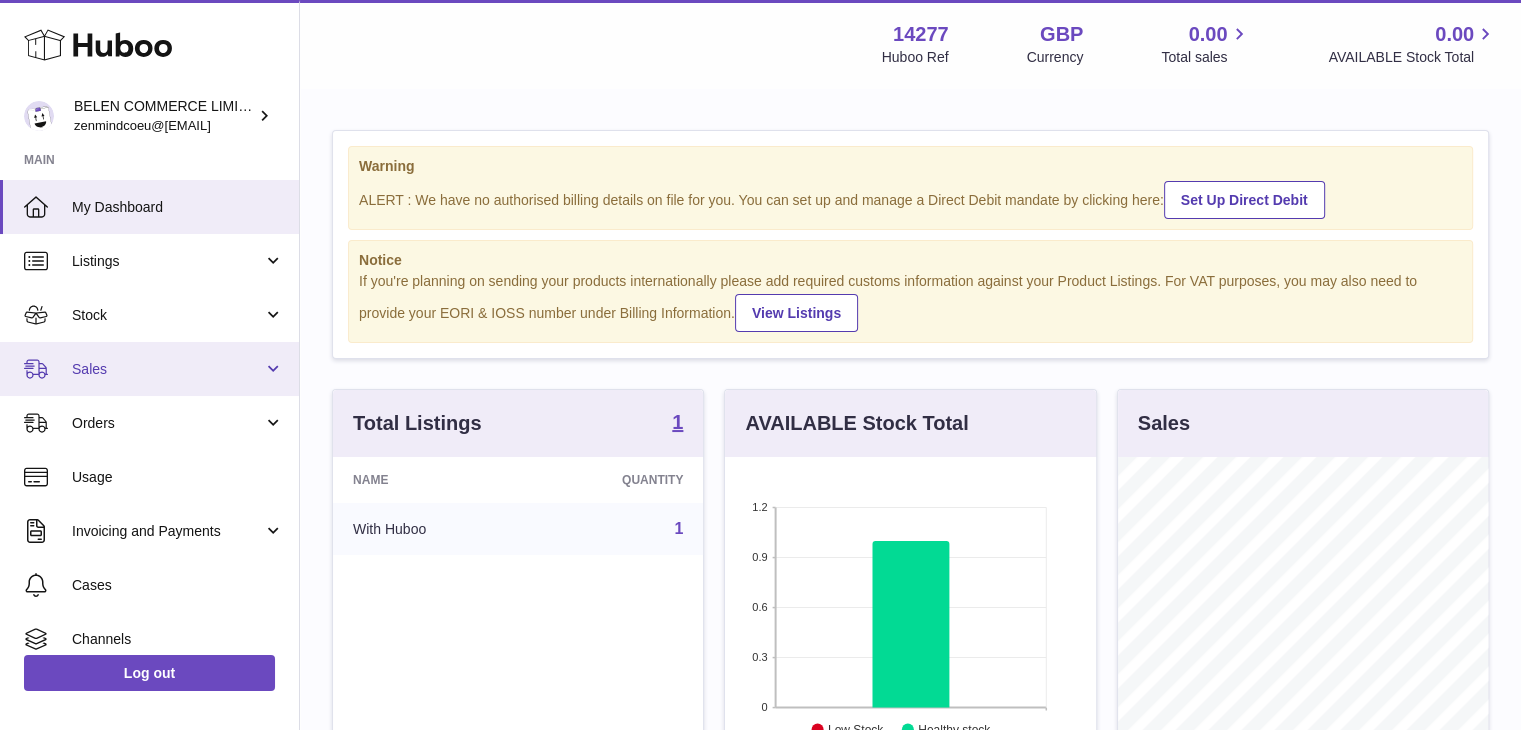 click on "Sales" at bounding box center (167, 369) 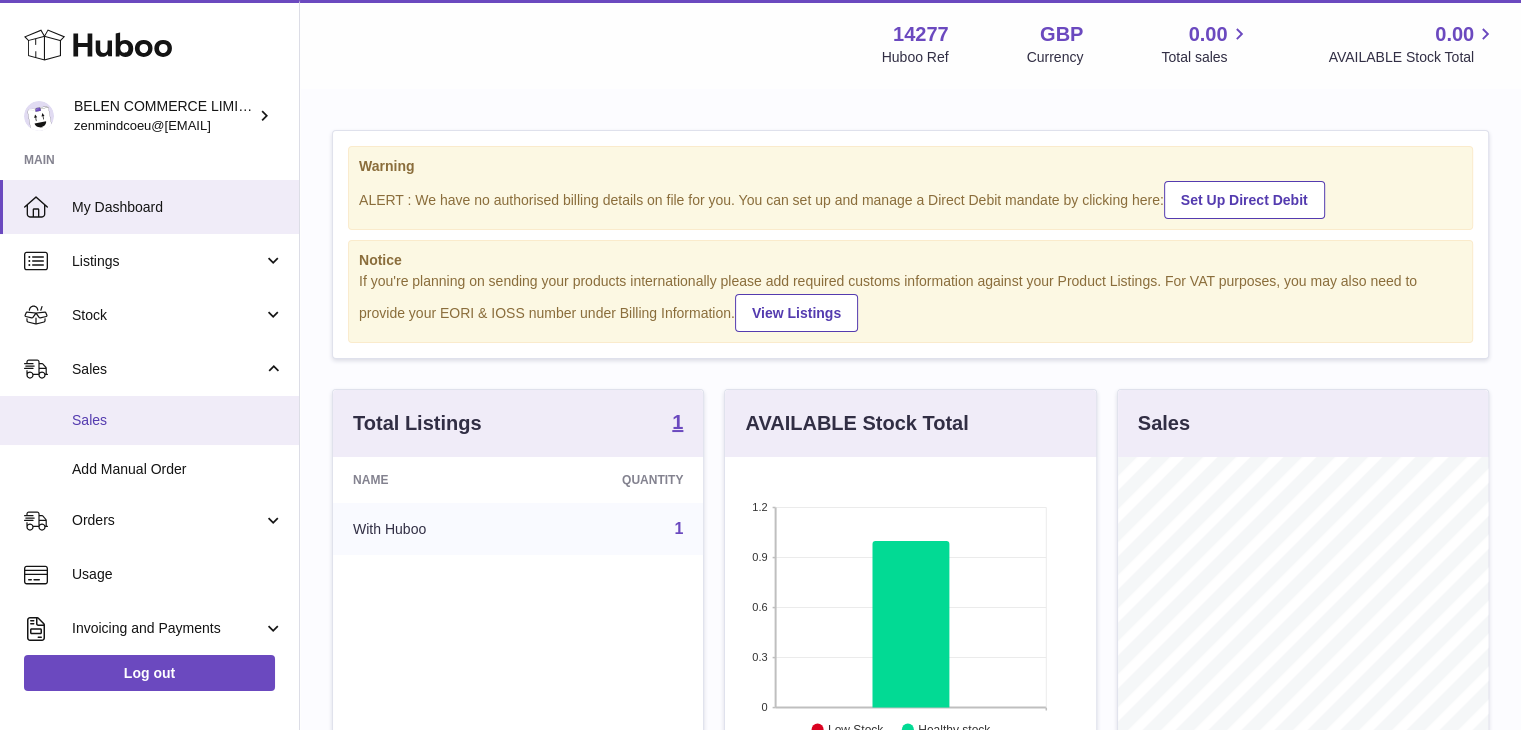 click on "Sales" at bounding box center (178, 420) 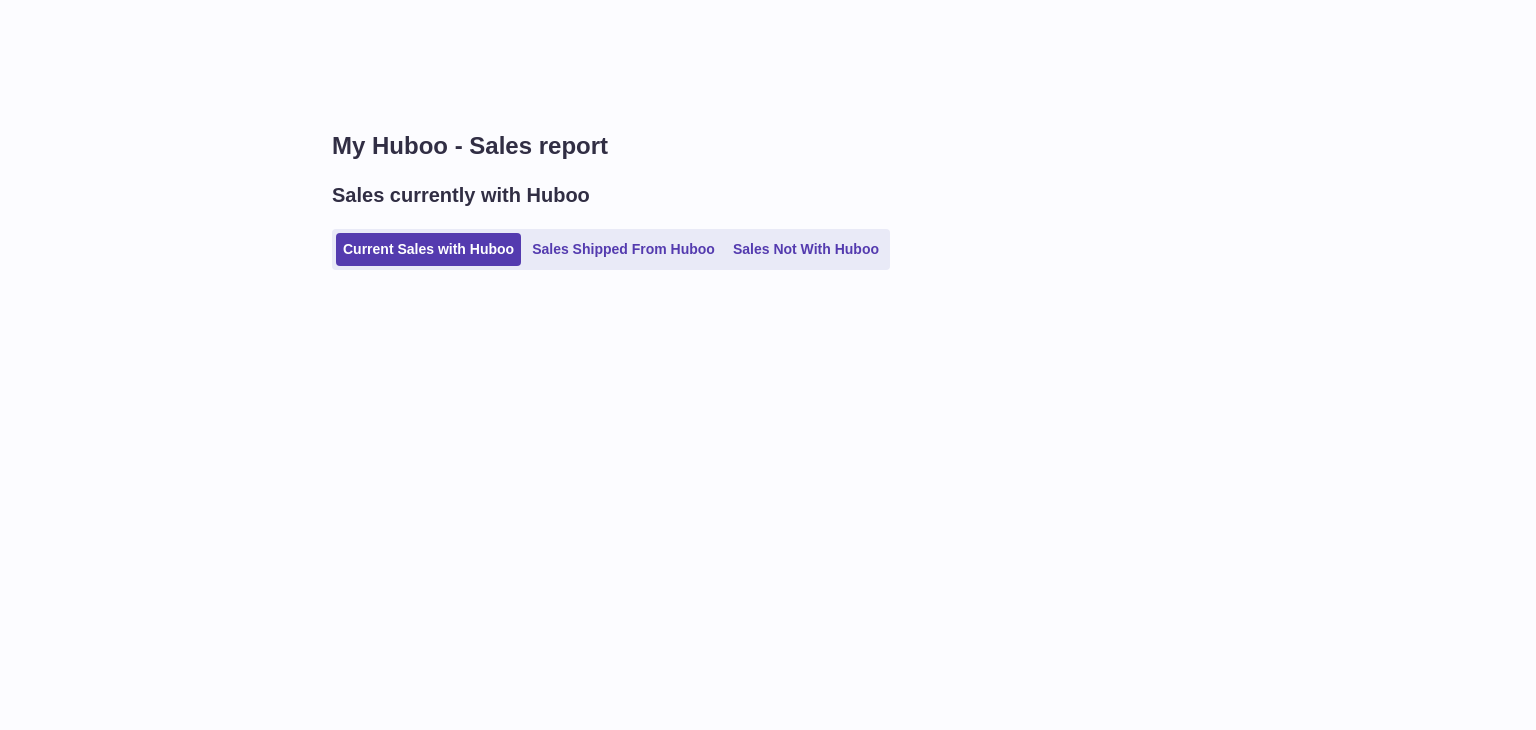 scroll, scrollTop: 0, scrollLeft: 0, axis: both 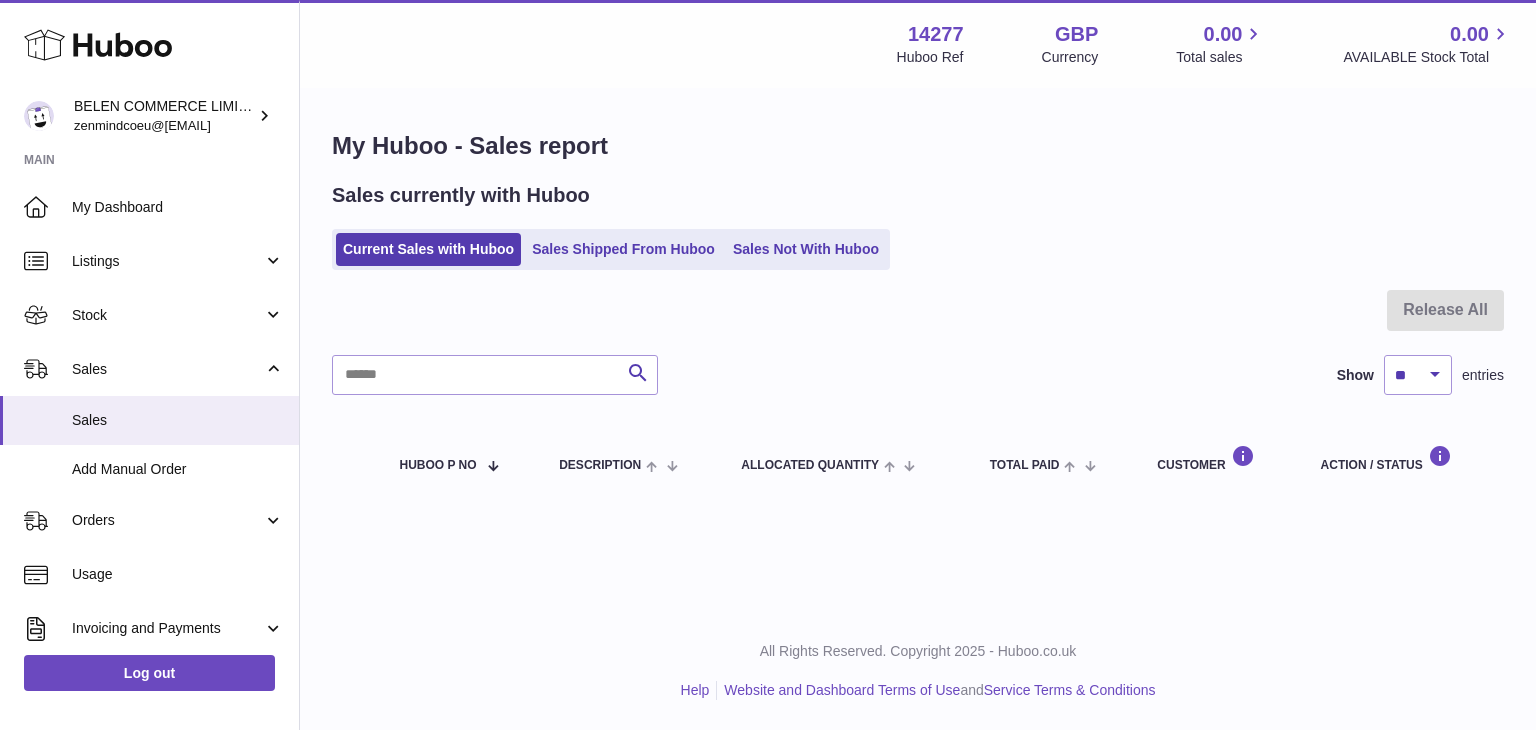 click on "Sales currently with Huboo" at bounding box center (918, 195) 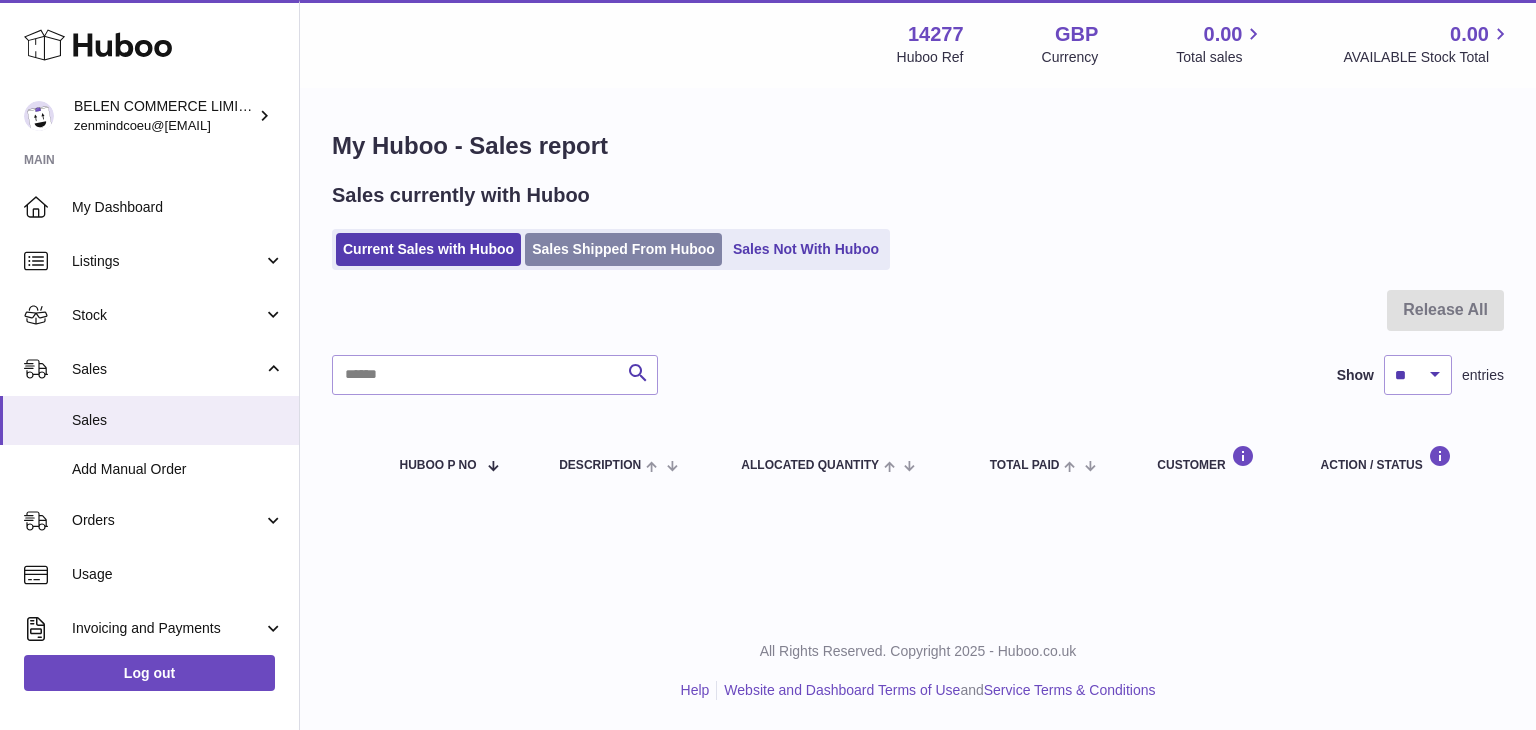 click on "Sales Shipped From Huboo" at bounding box center (623, 249) 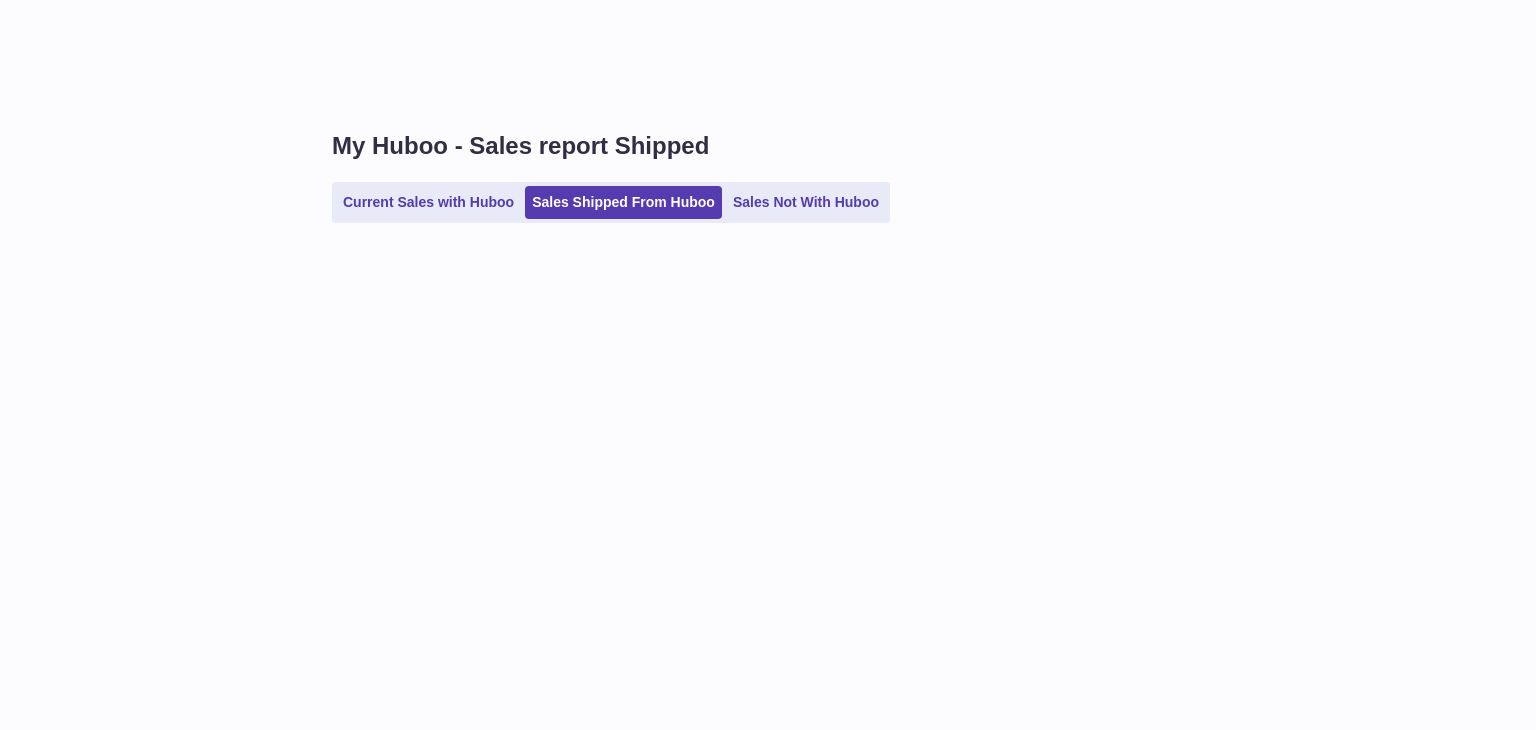 scroll, scrollTop: 0, scrollLeft: 0, axis: both 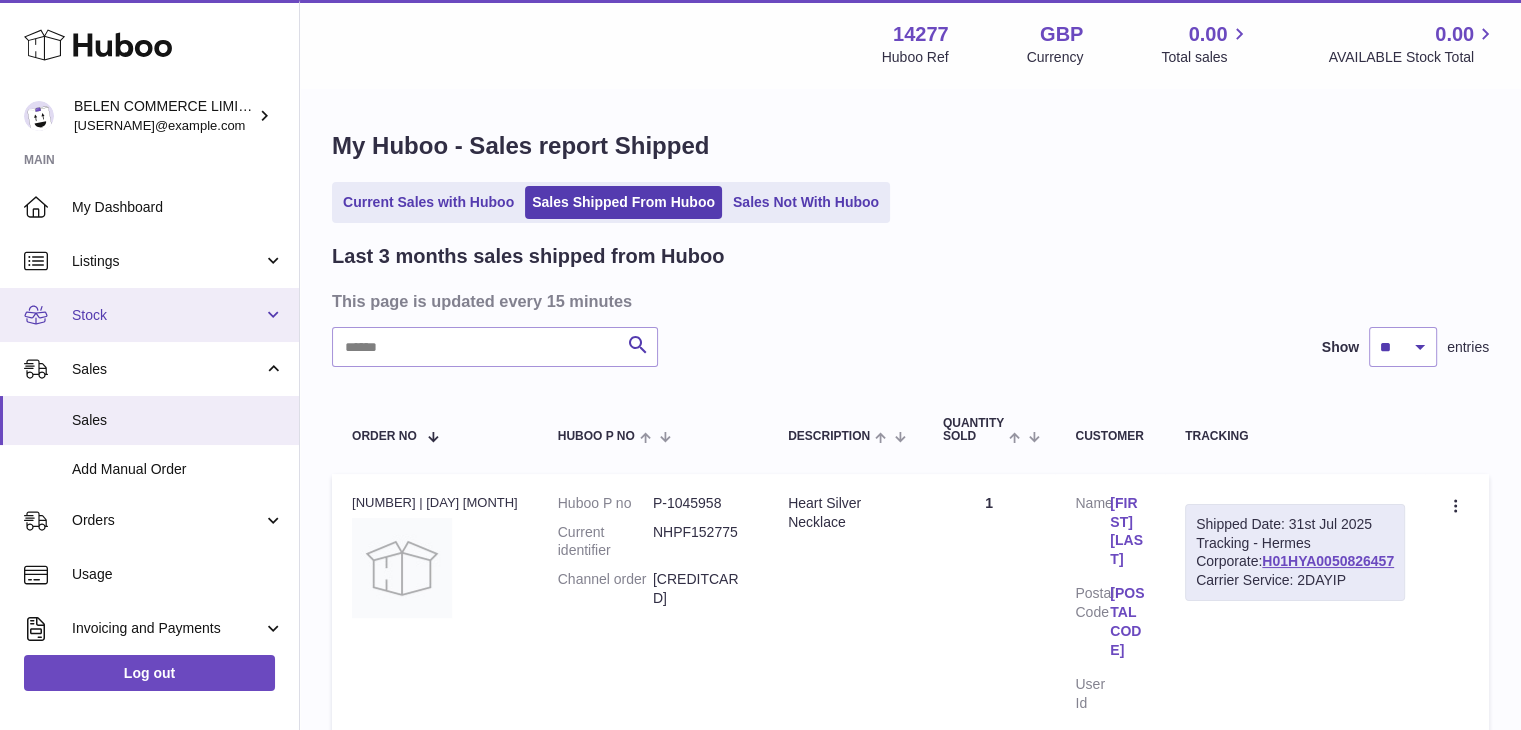 click on "Stock" at bounding box center (167, 315) 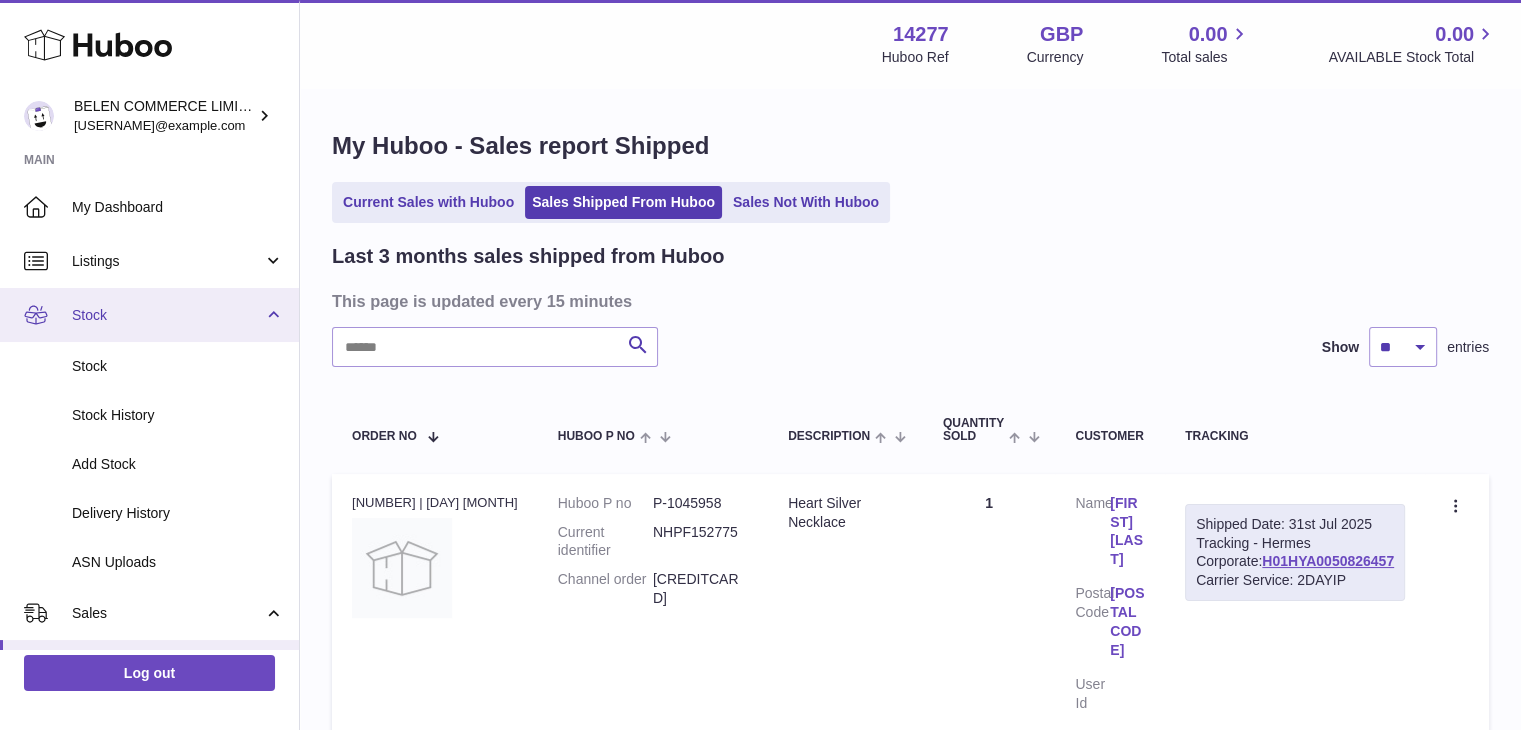 click on "Stock" at bounding box center (149, 315) 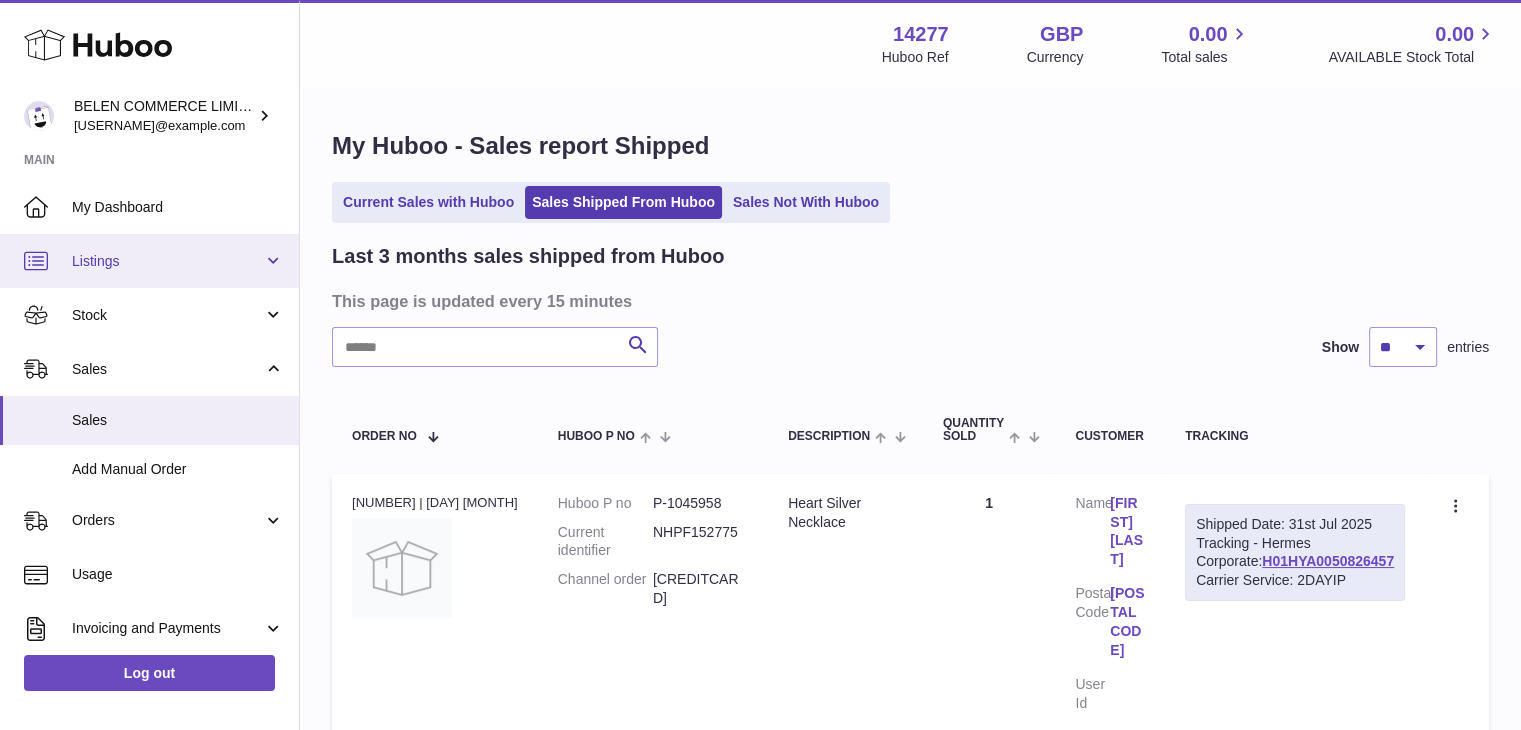 click on "Listings" at bounding box center (167, 261) 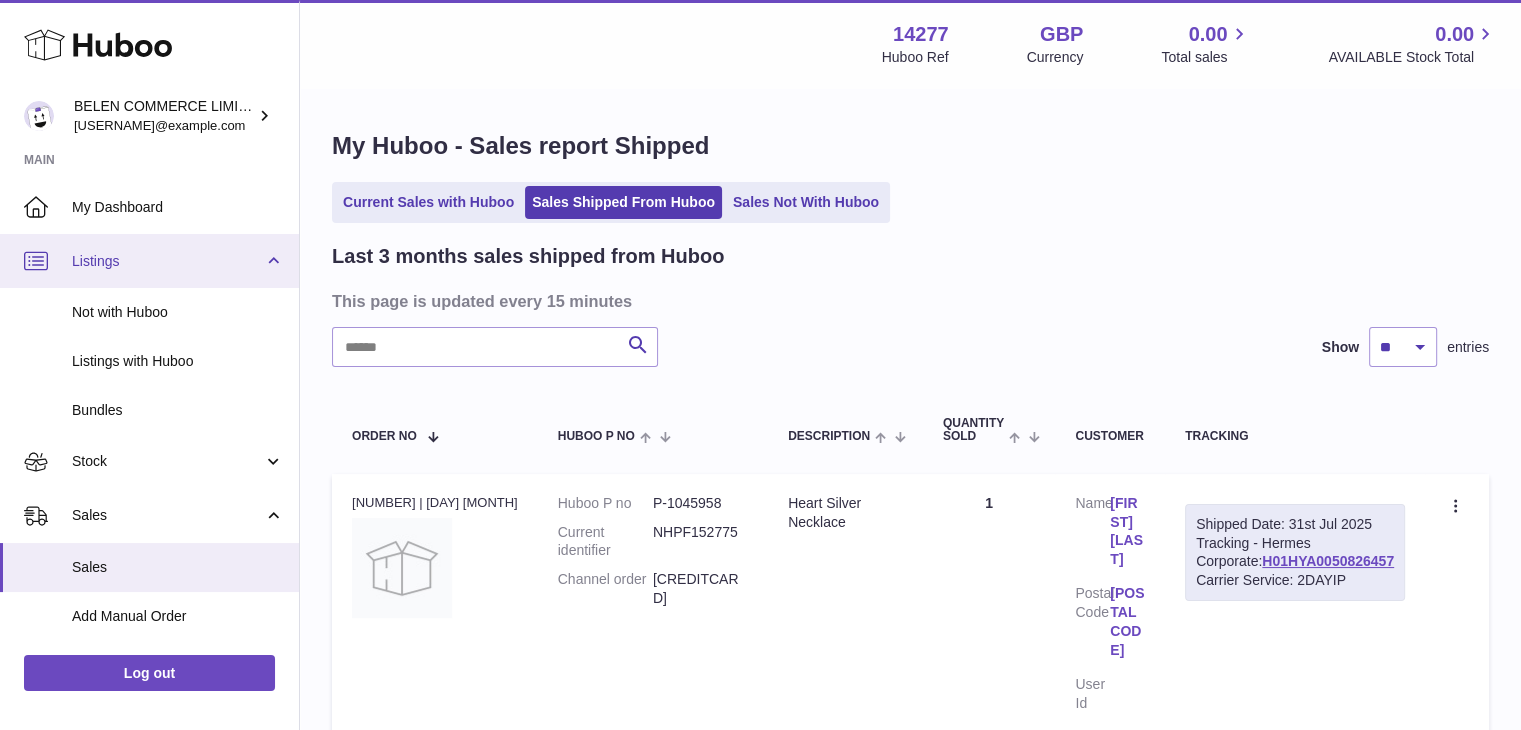 click on "Listings" at bounding box center [167, 261] 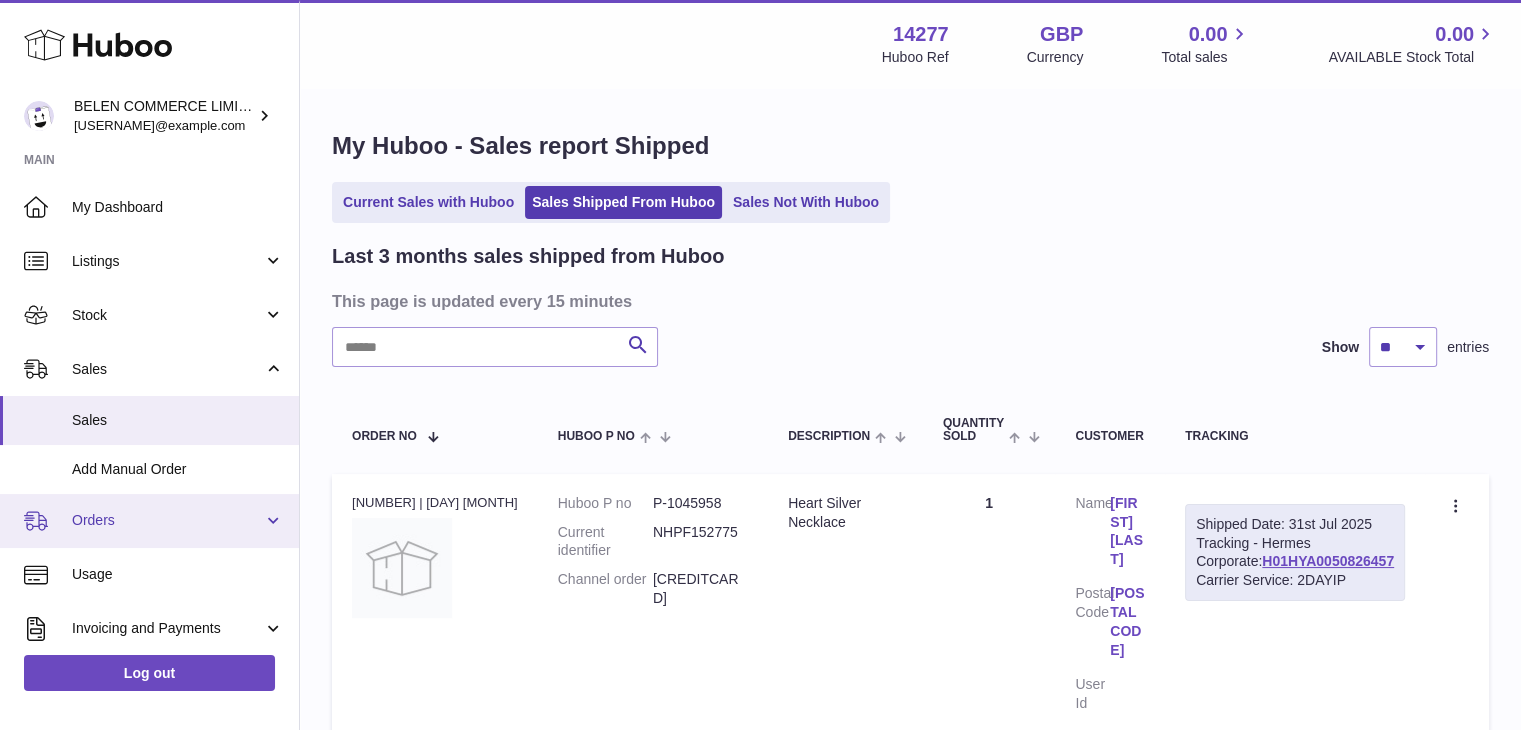 click on "Orders" at bounding box center [149, 521] 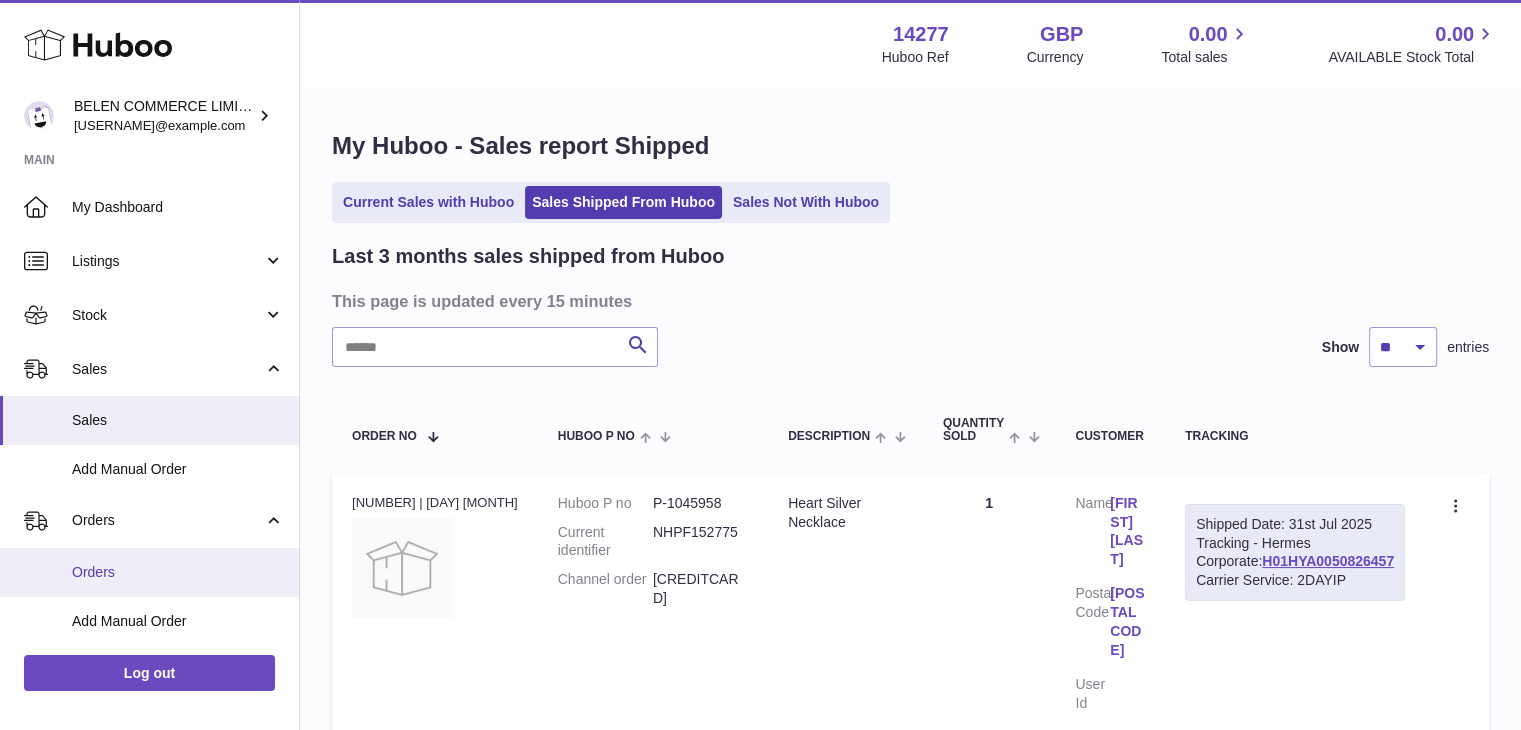 click on "Orders" at bounding box center (178, 572) 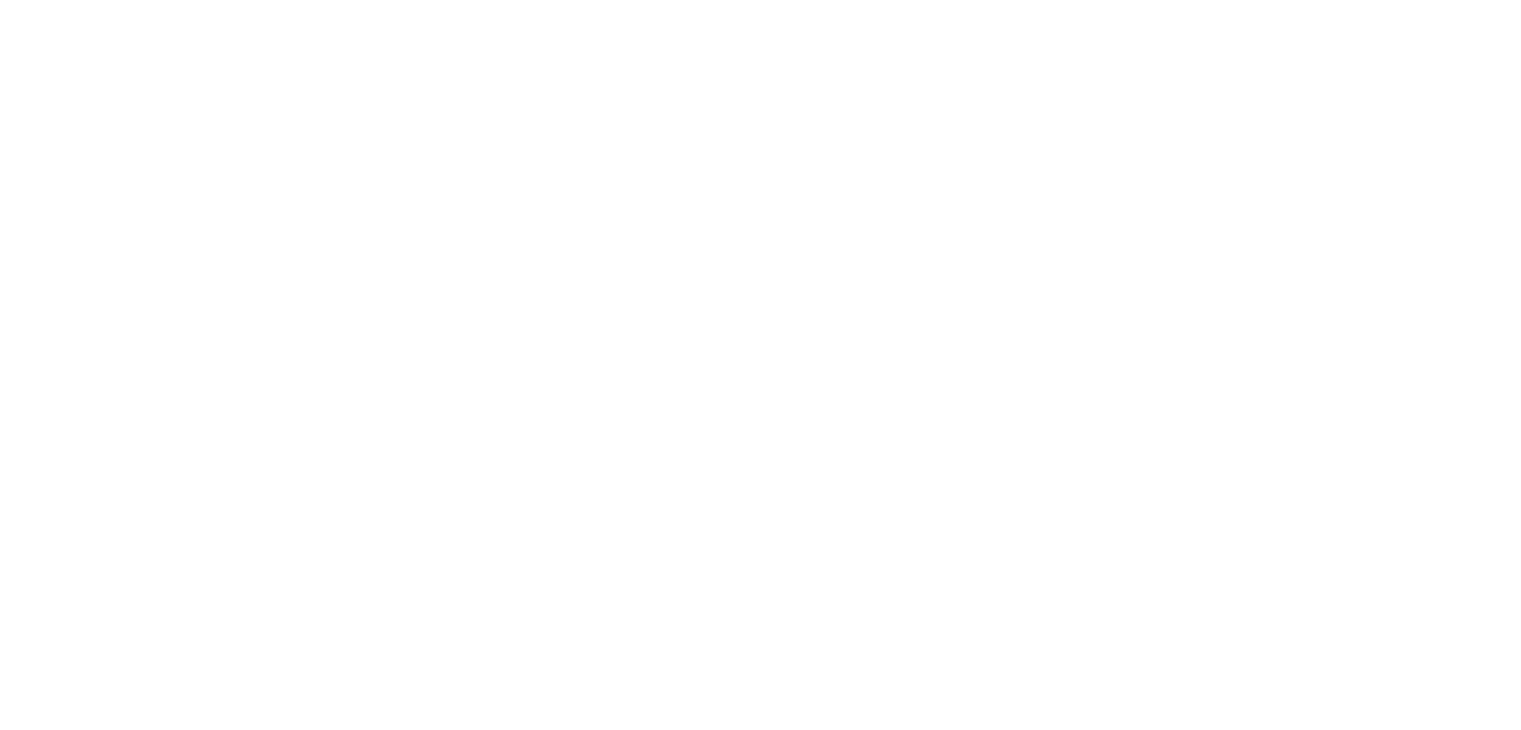 scroll, scrollTop: 0, scrollLeft: 0, axis: both 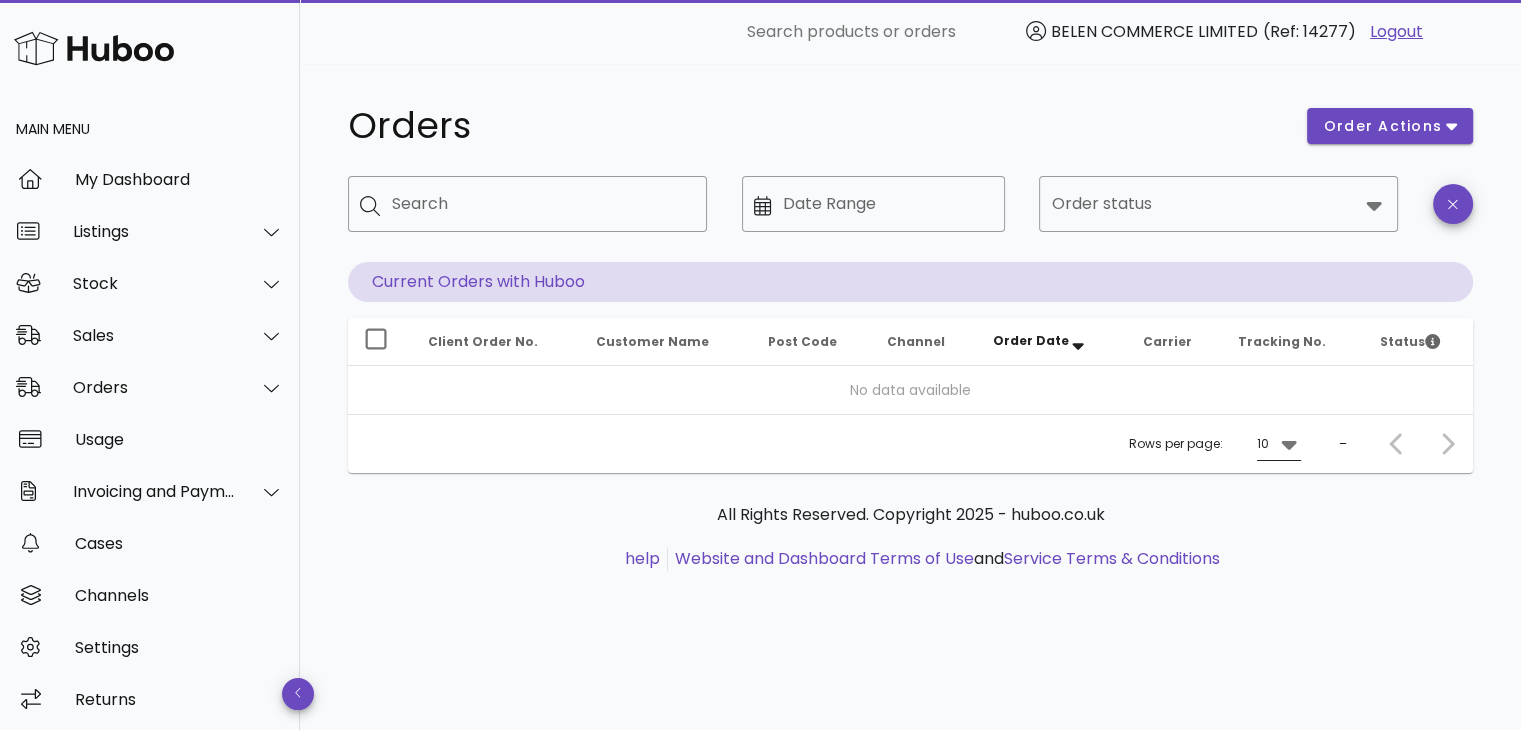 click 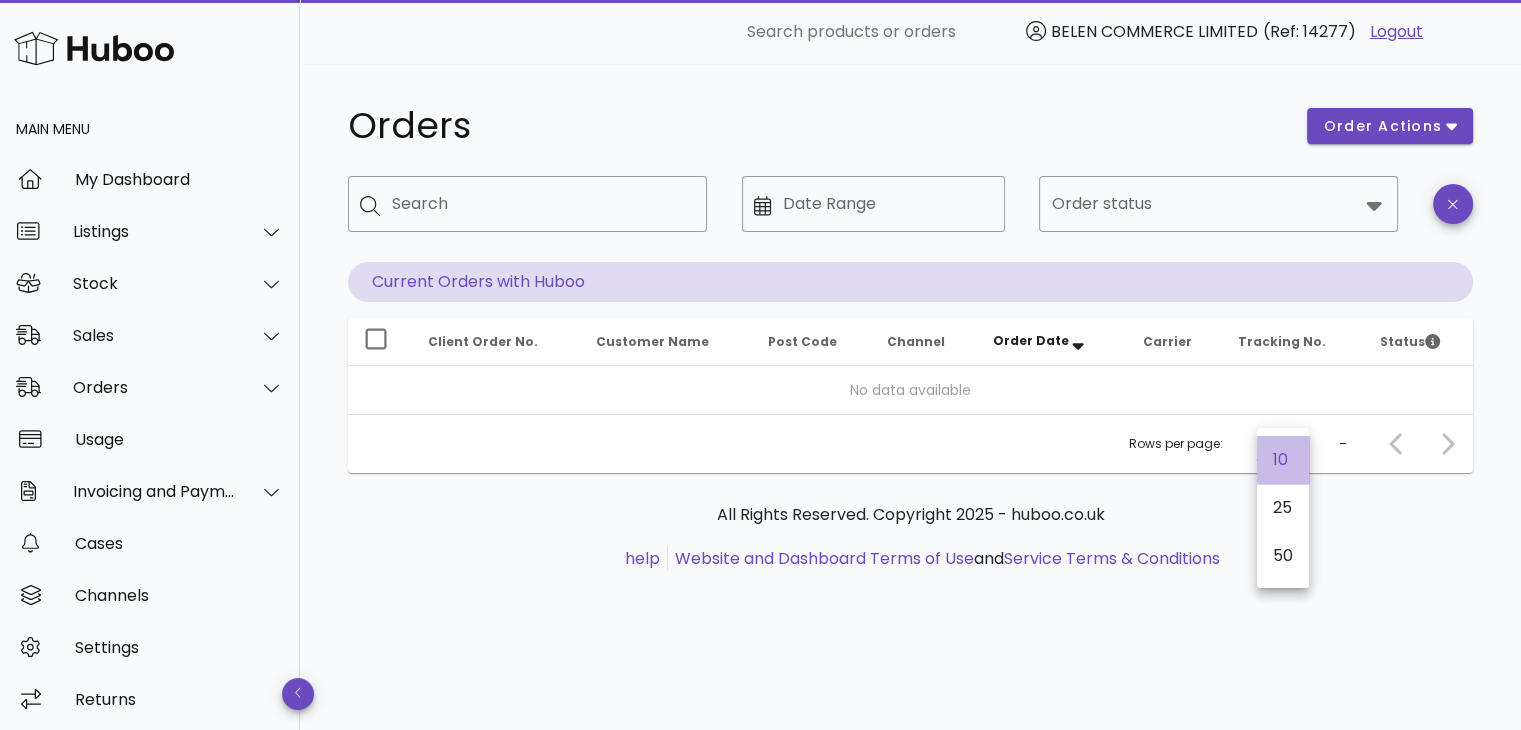click on "10" at bounding box center (1283, 459) 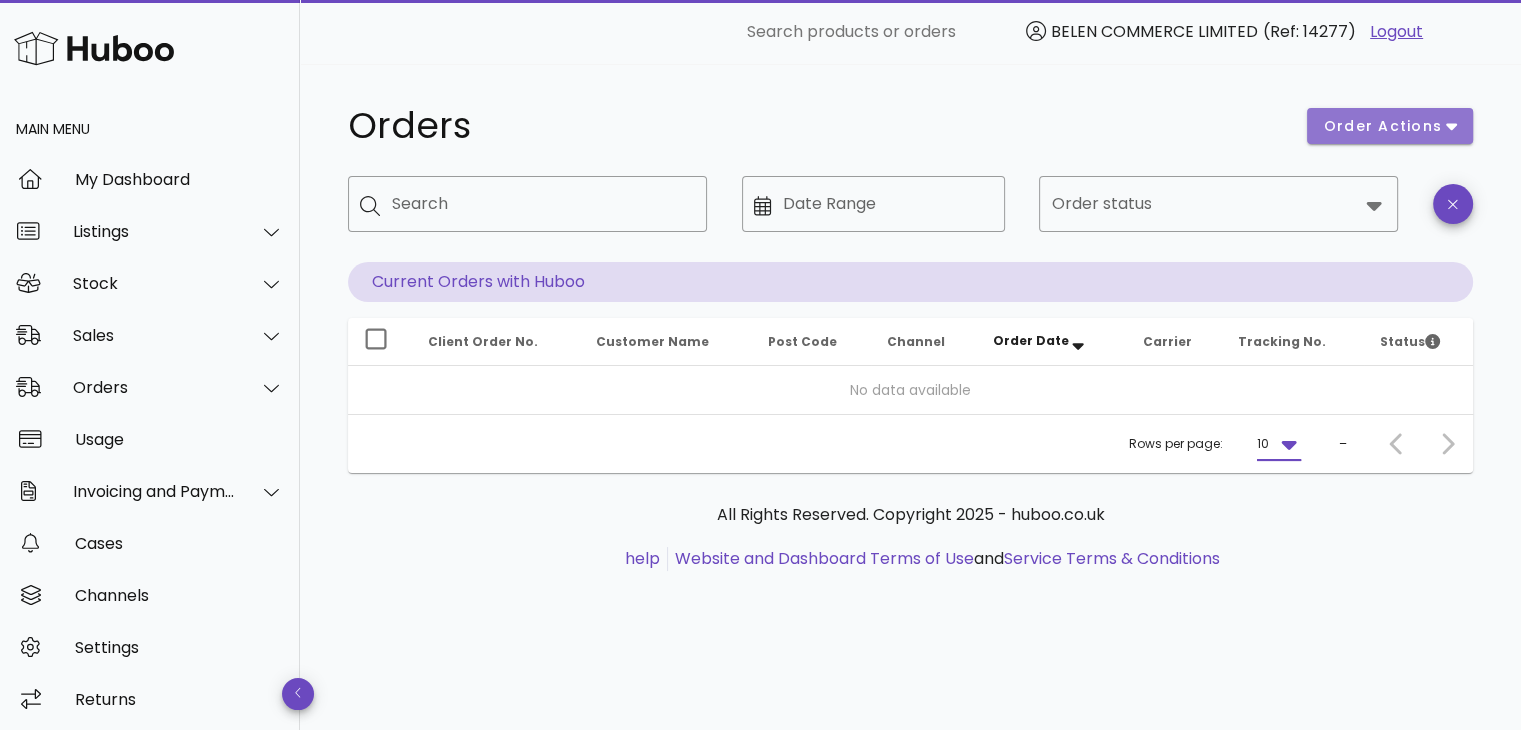 click on "order actions" at bounding box center [1383, 126] 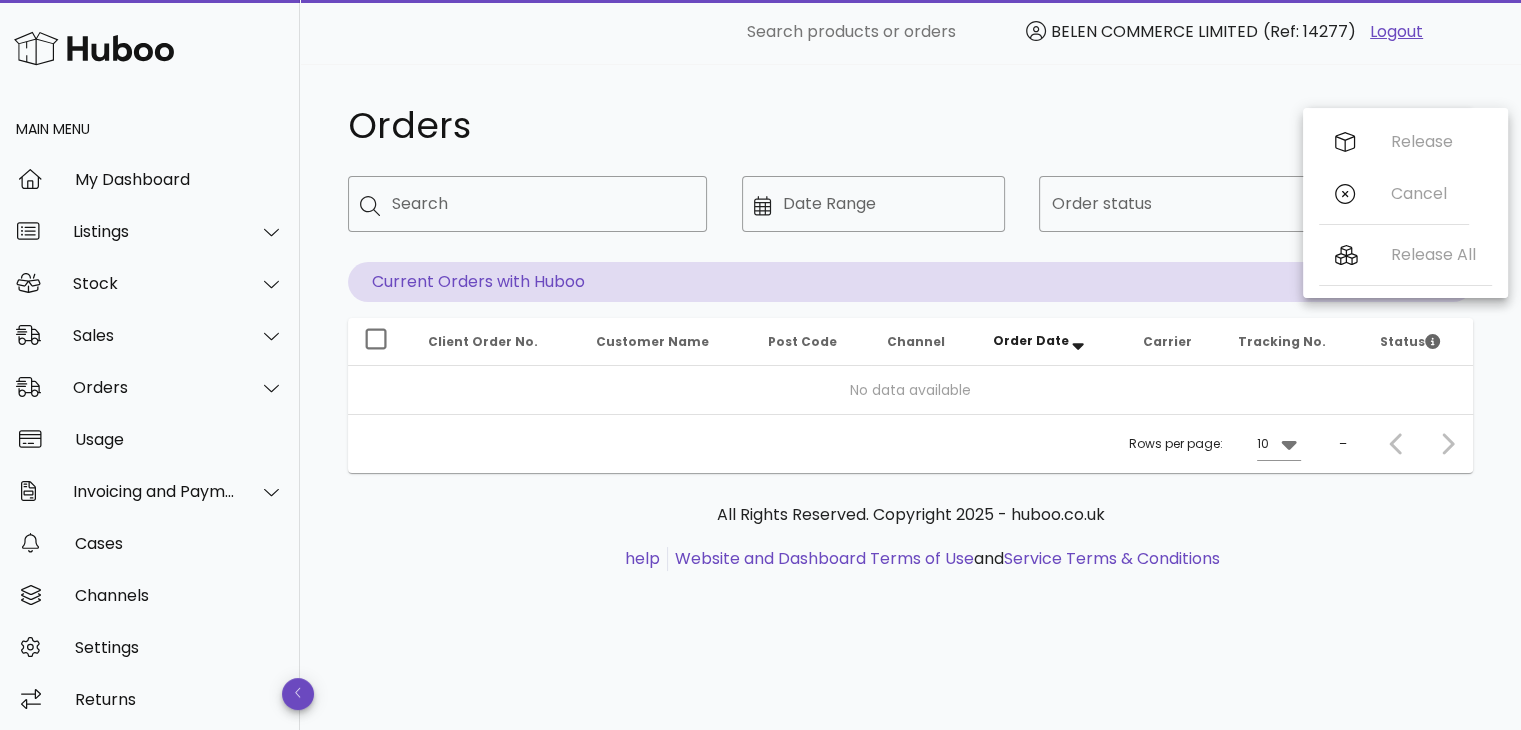 click on "​ Search products or orders  BELEN COMMERCE LIMITED   (Ref: 14277)   Logout" at bounding box center [910, 32] 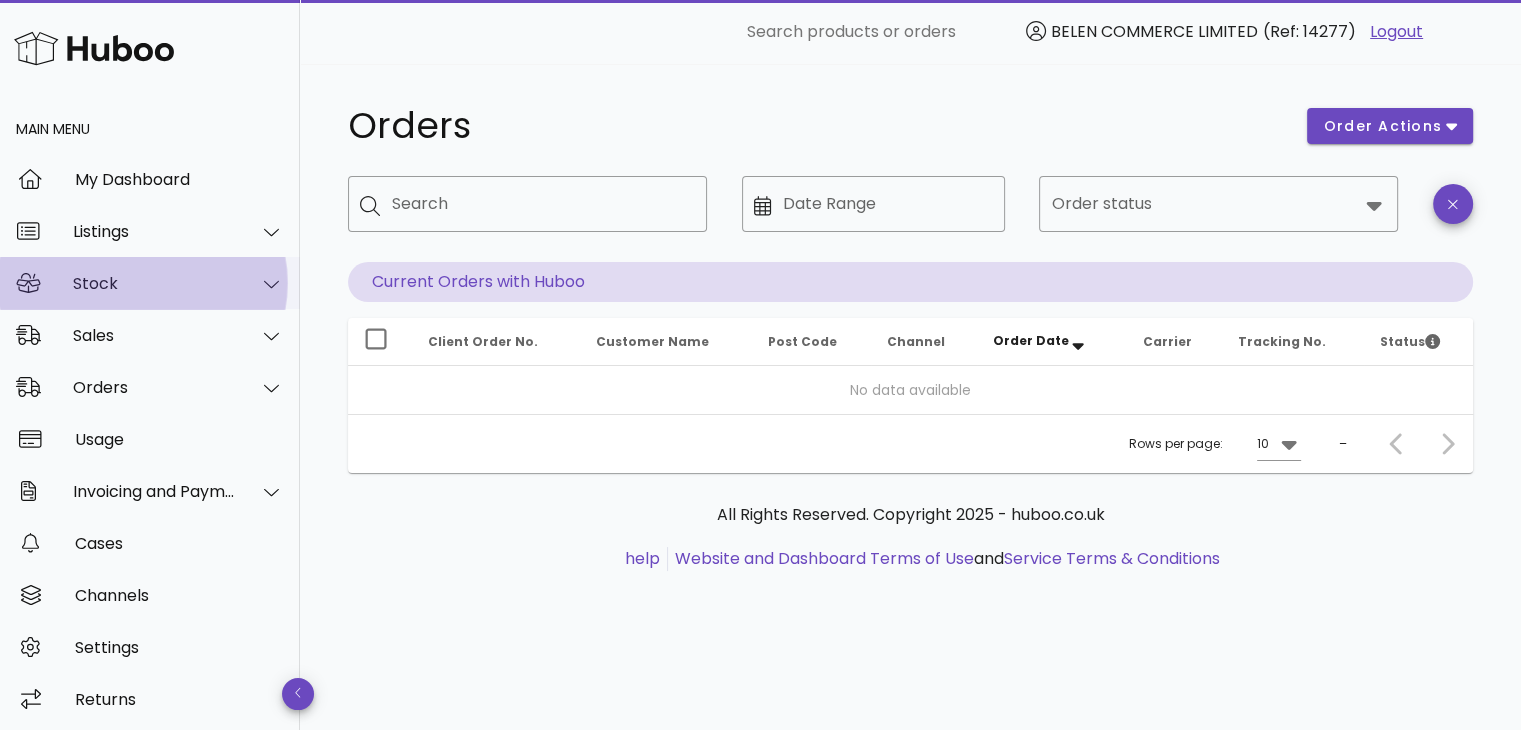 click on "Stock" at bounding box center [150, 283] 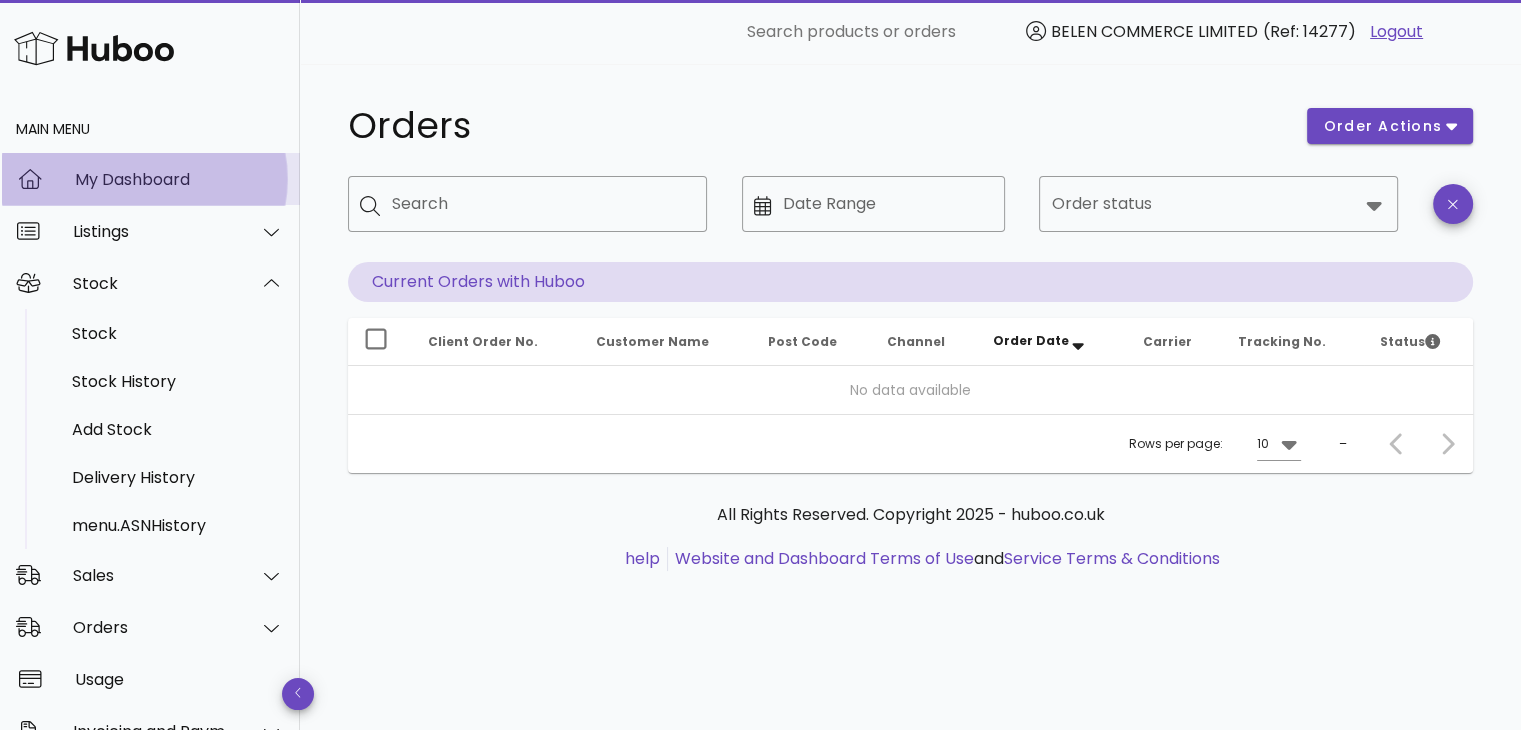click on "My Dashboard" at bounding box center (179, 179) 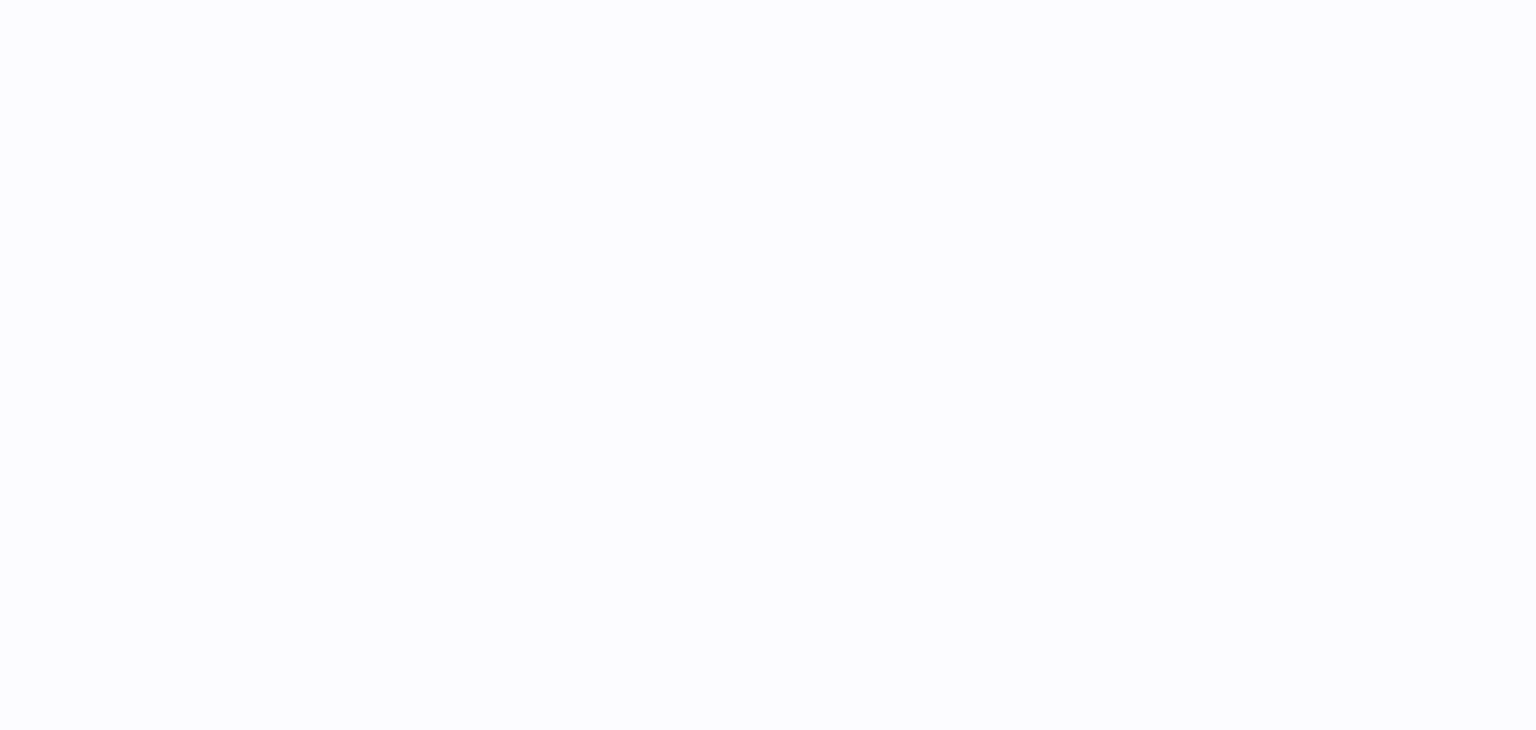 scroll, scrollTop: 0, scrollLeft: 0, axis: both 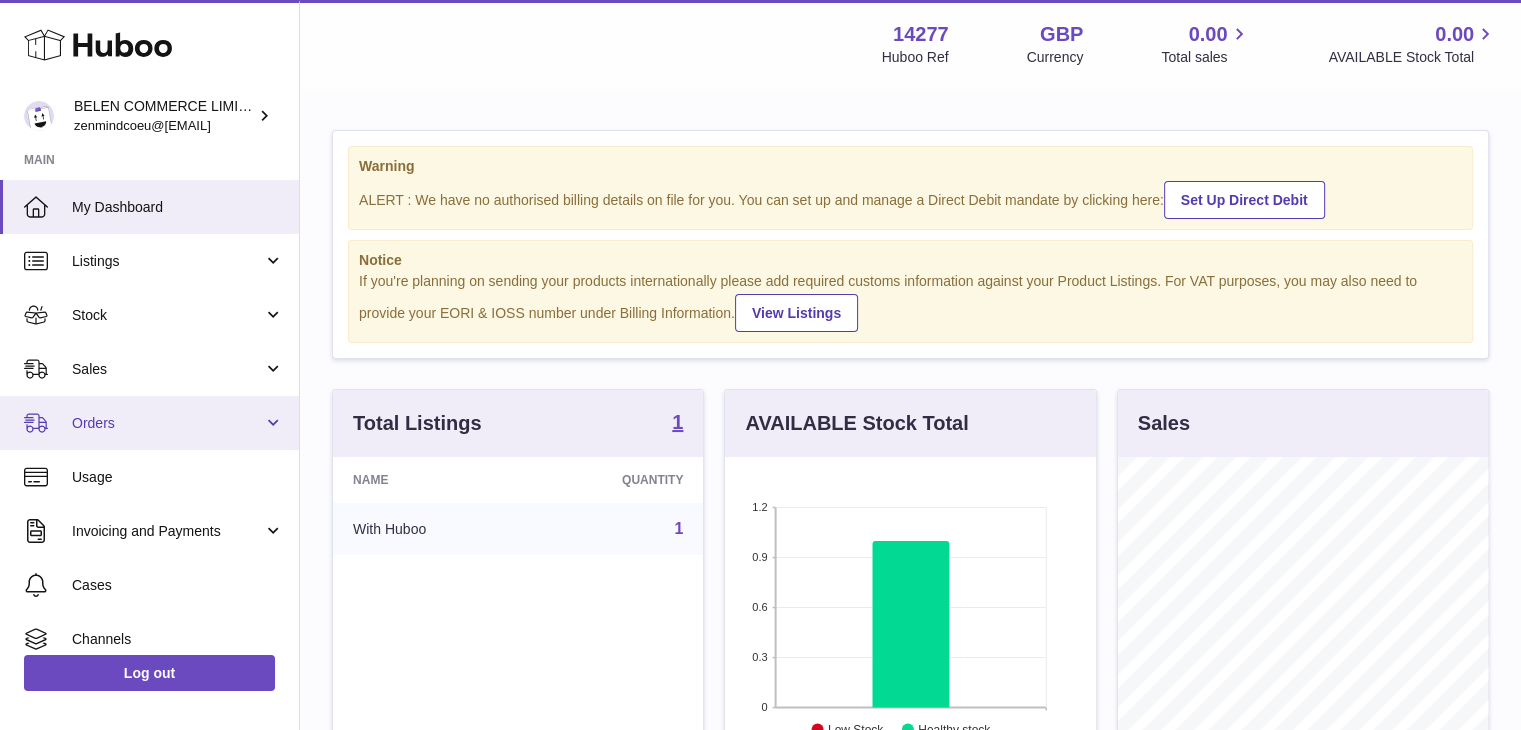 click on "Orders" at bounding box center (167, 423) 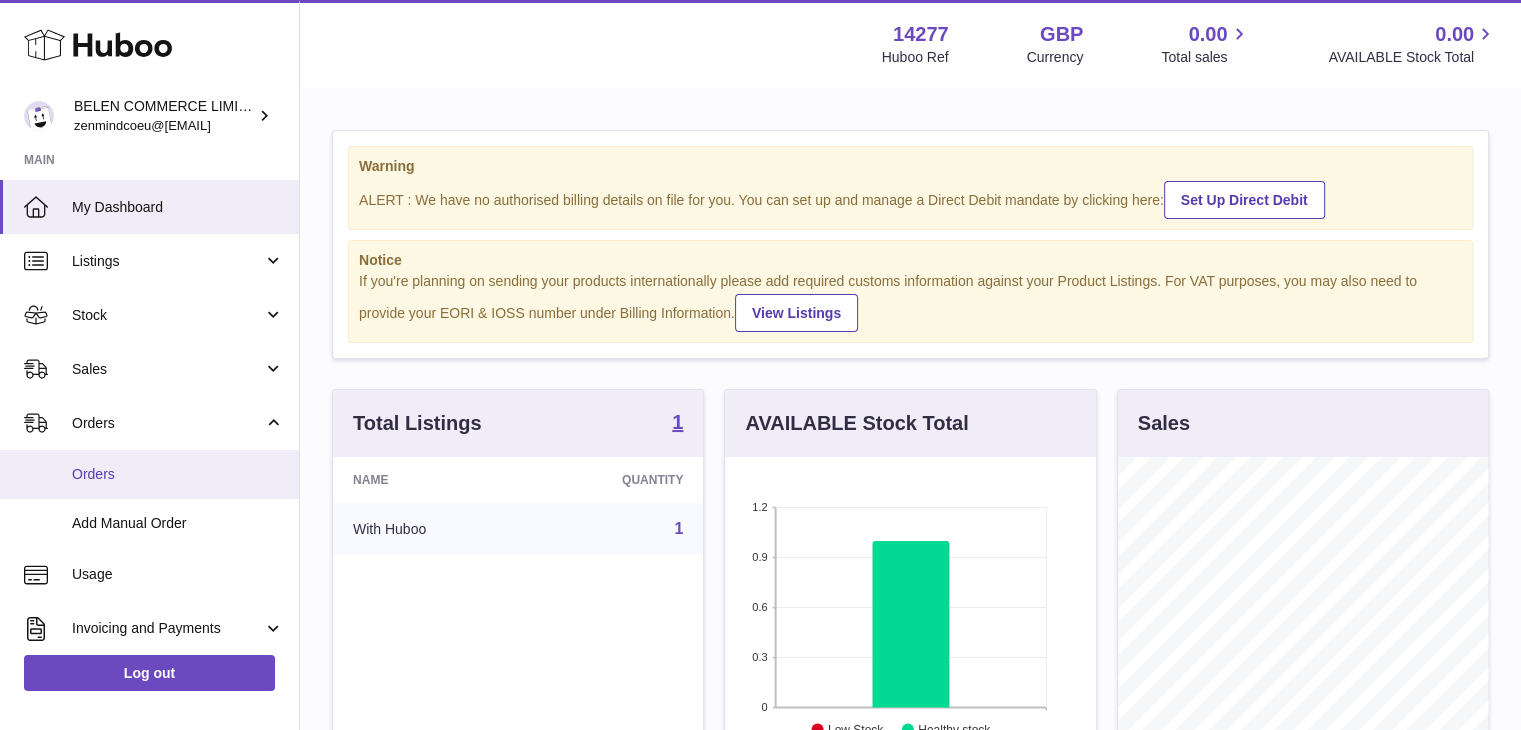 click on "Orders" at bounding box center [178, 474] 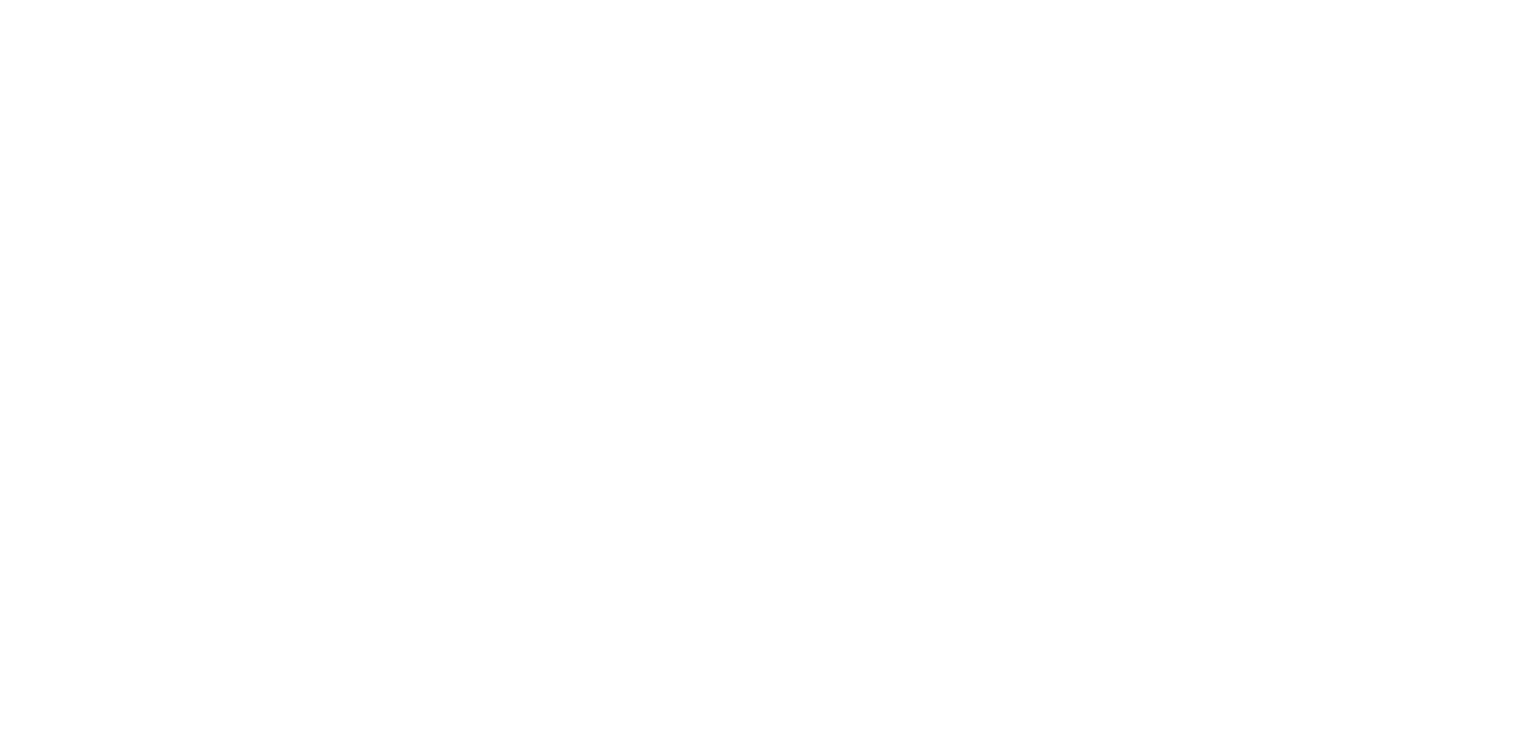 scroll, scrollTop: 0, scrollLeft: 0, axis: both 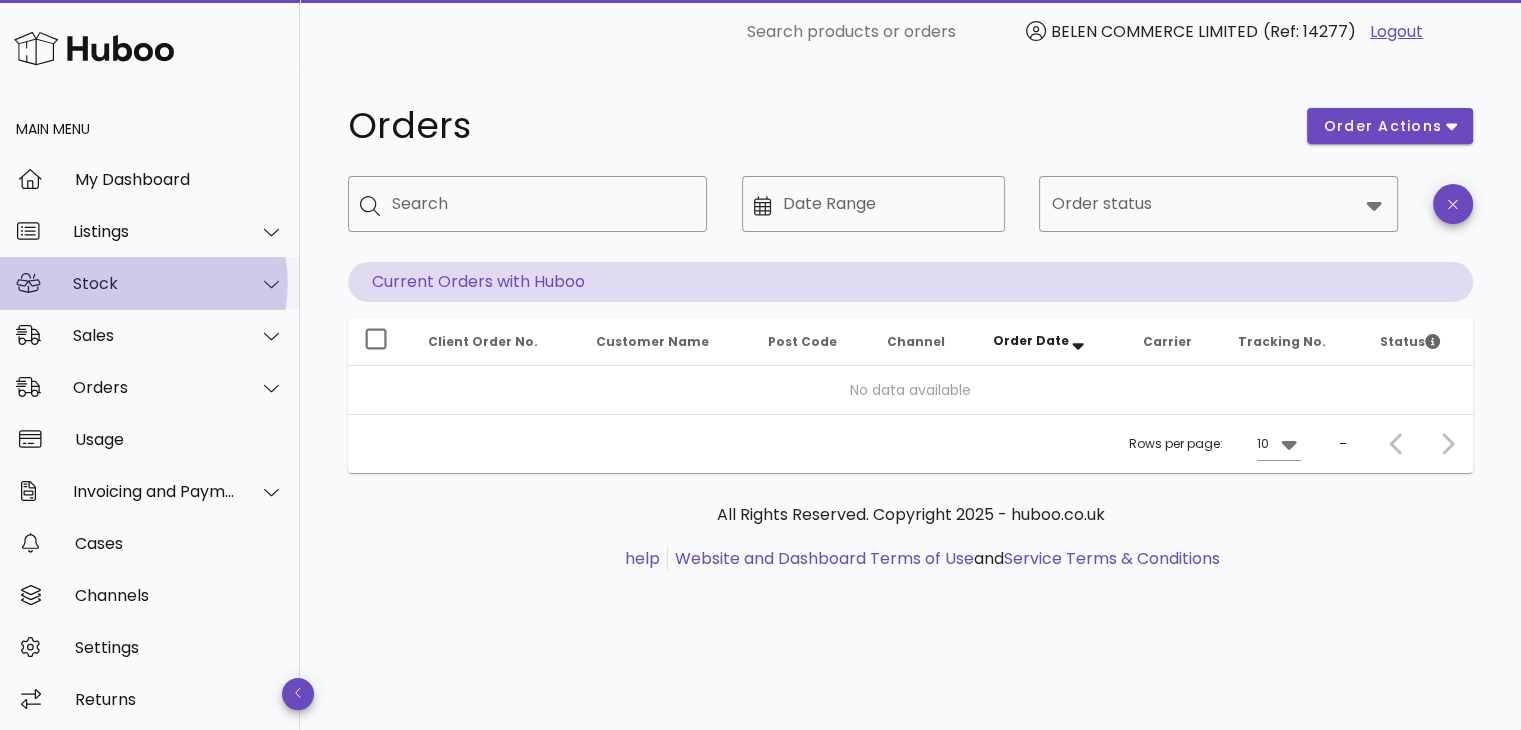 click on "Stock" at bounding box center (154, 283) 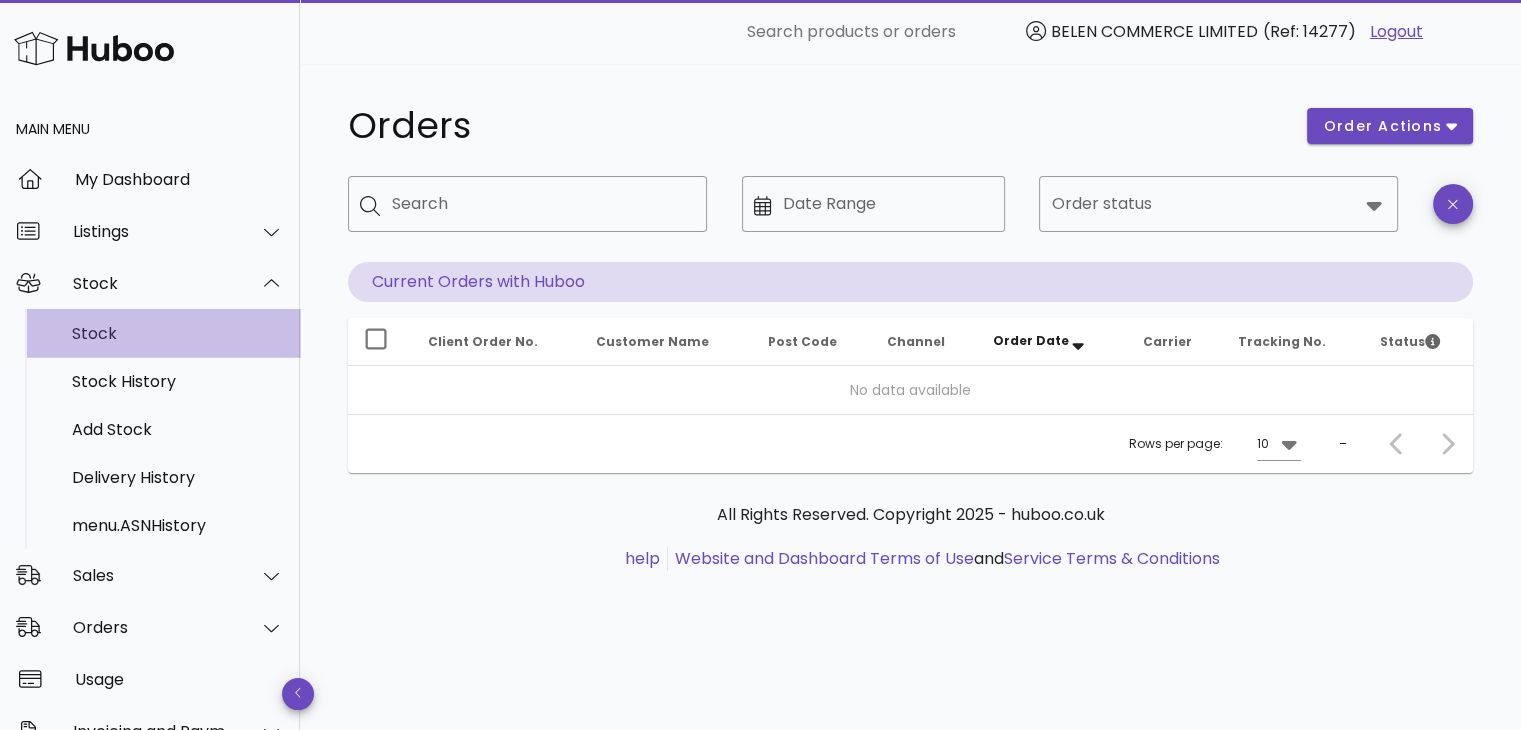 click on "Stock" at bounding box center [178, 333] 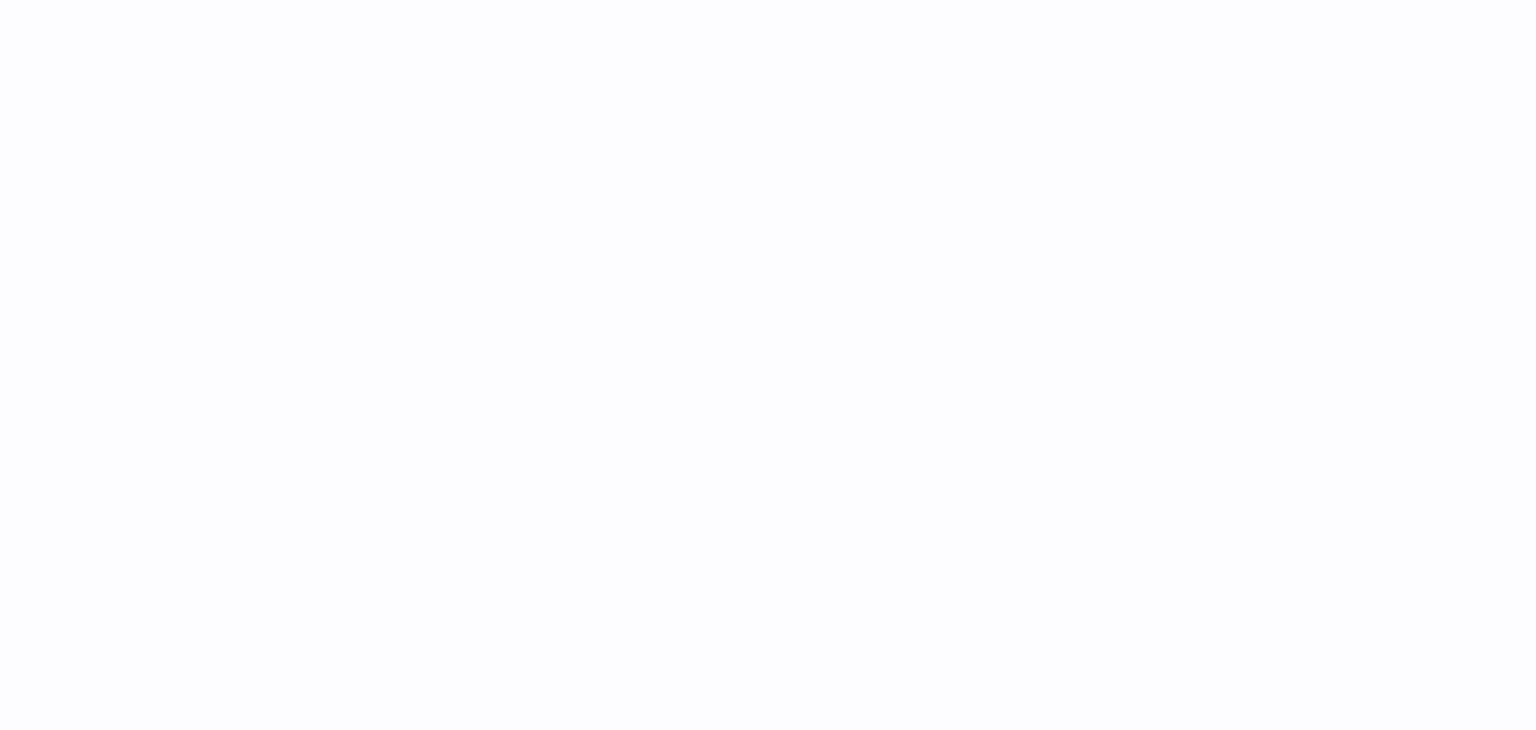 scroll, scrollTop: 0, scrollLeft: 0, axis: both 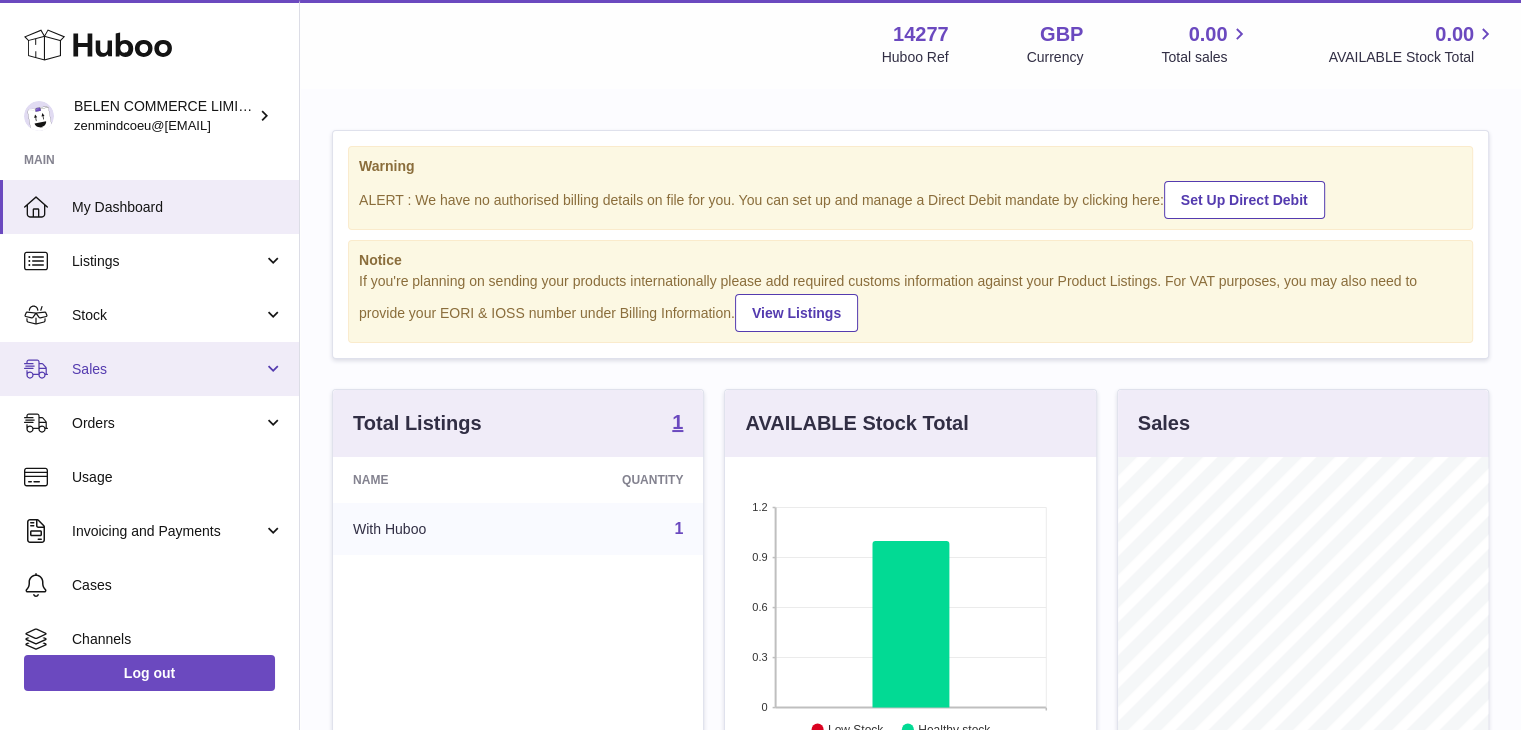 click on "Sales" at bounding box center [149, 369] 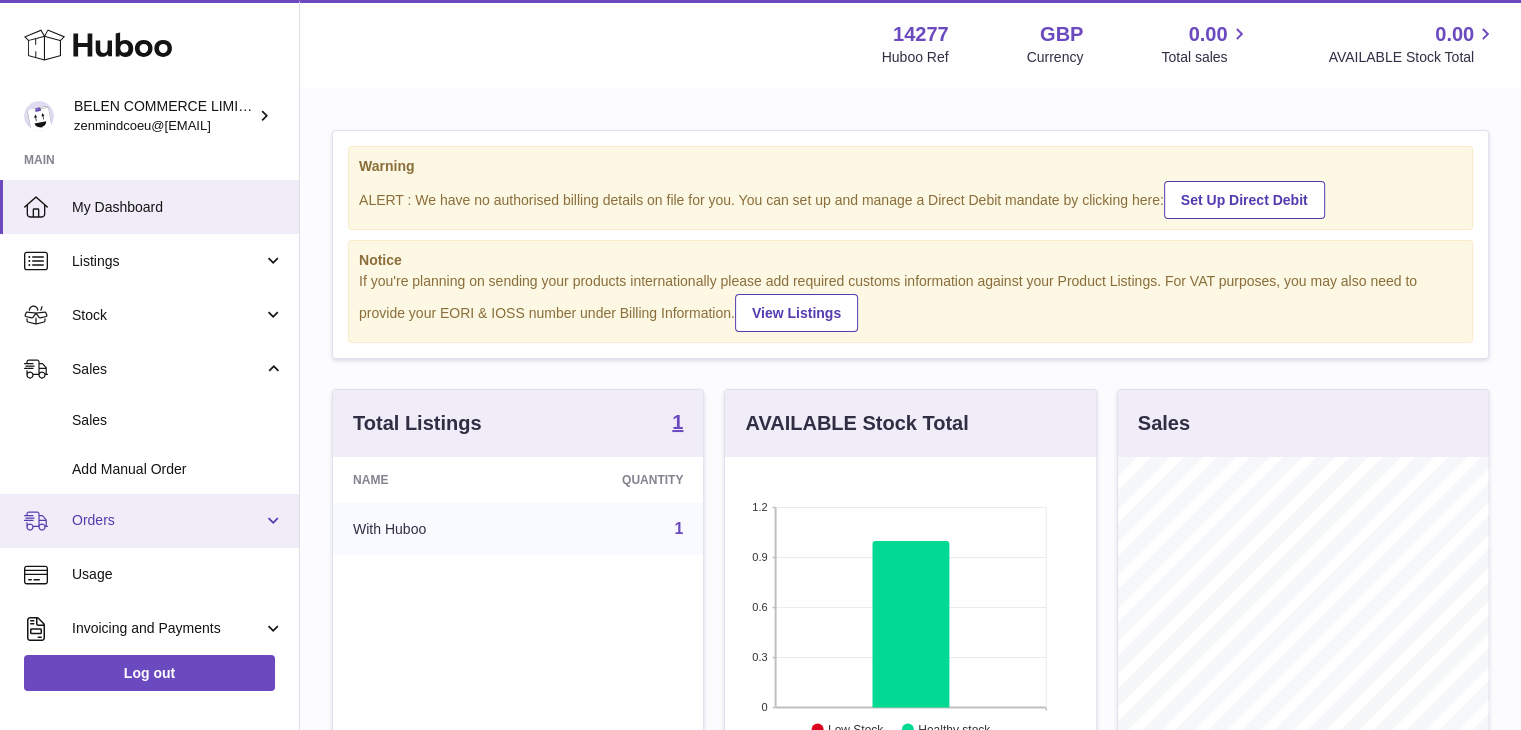 click on "Orders" at bounding box center [167, 520] 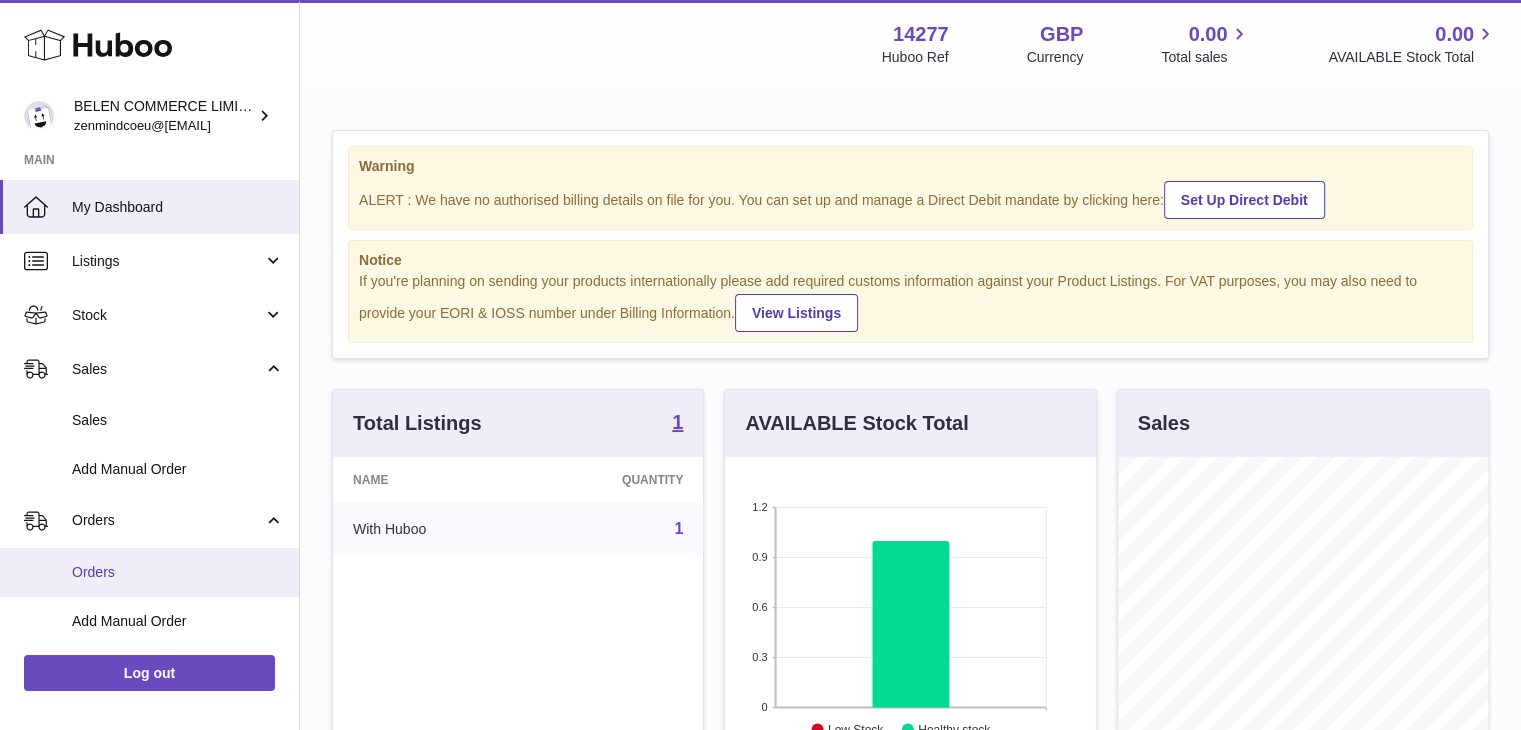 click on "Orders" at bounding box center [178, 572] 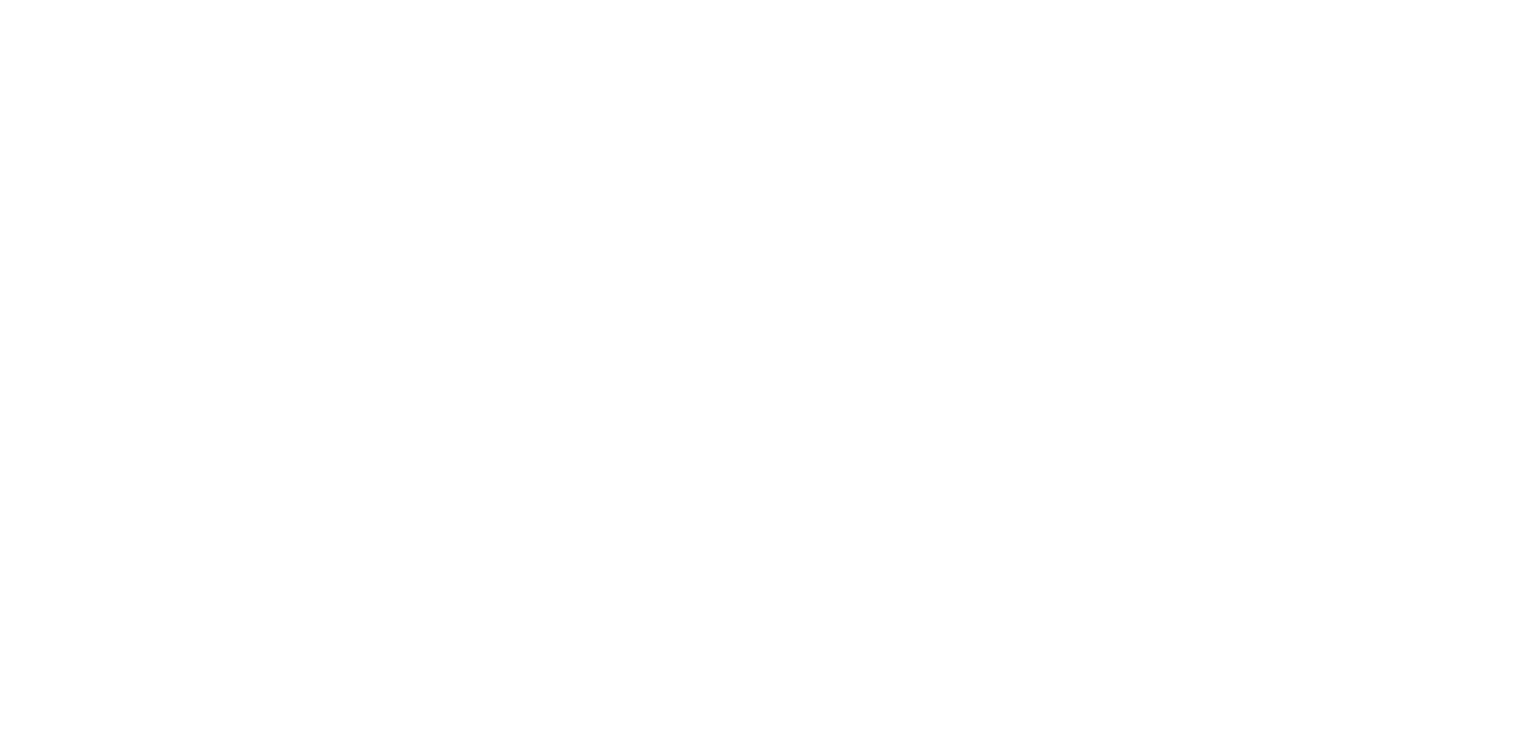 scroll, scrollTop: 0, scrollLeft: 0, axis: both 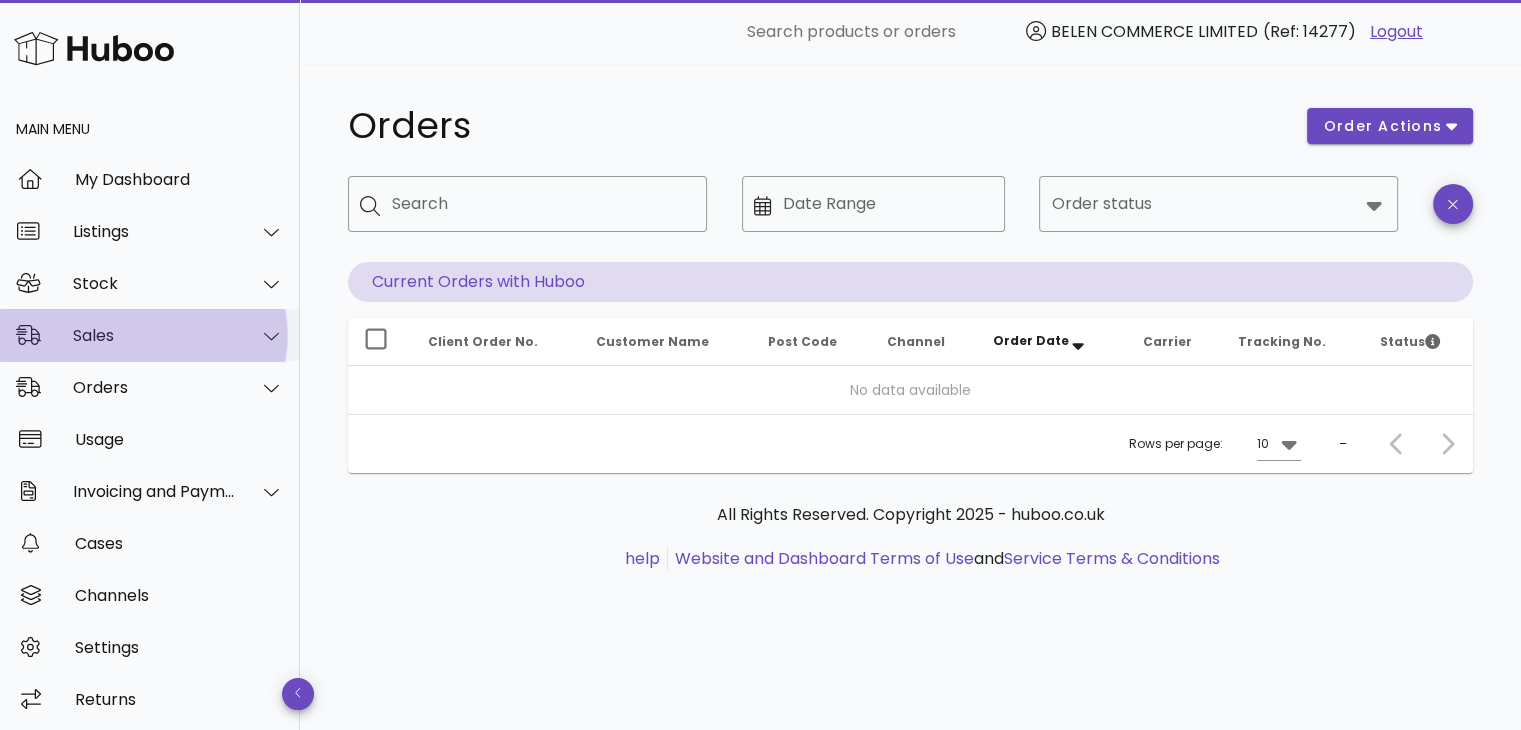 click on "Sales" at bounding box center (154, 335) 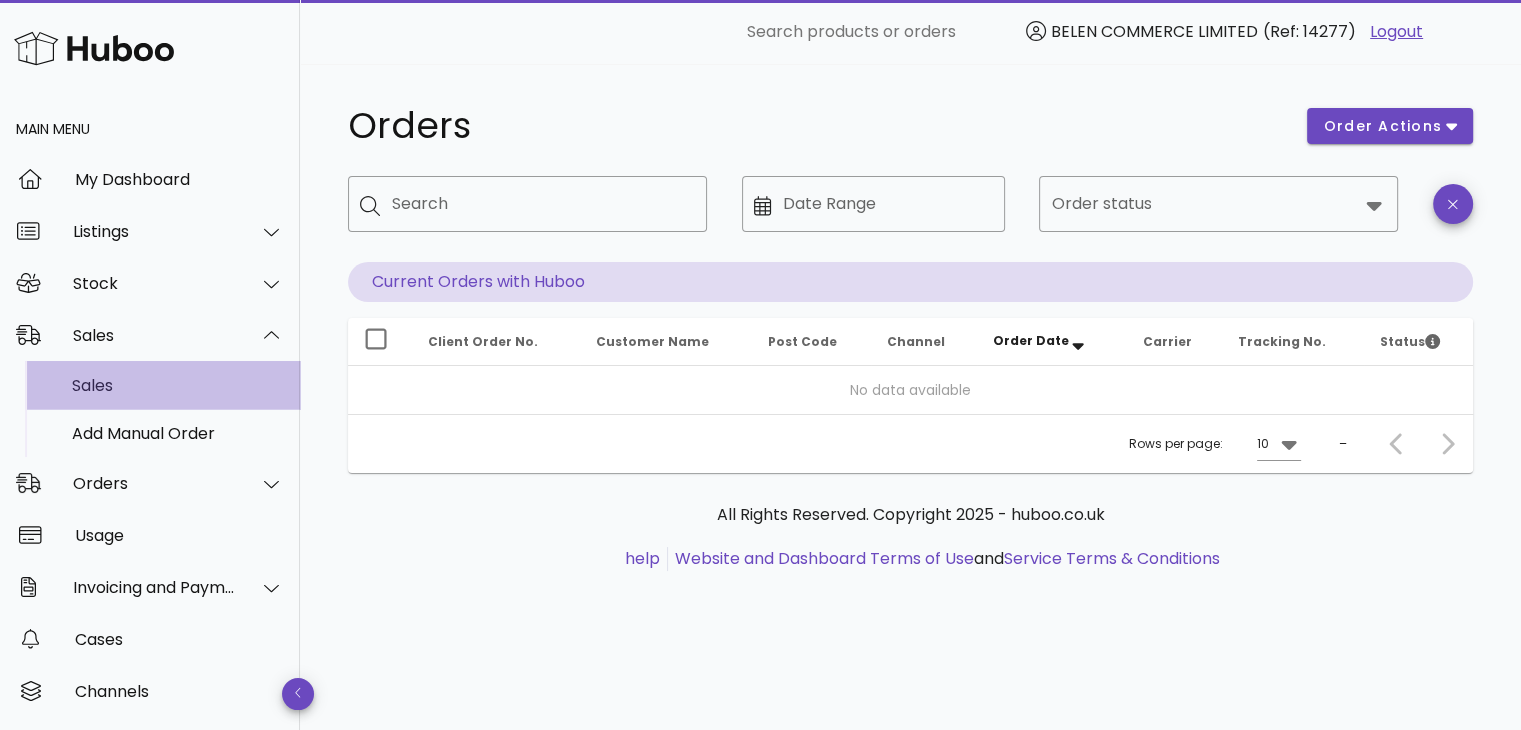 click on "Sales" at bounding box center [178, 385] 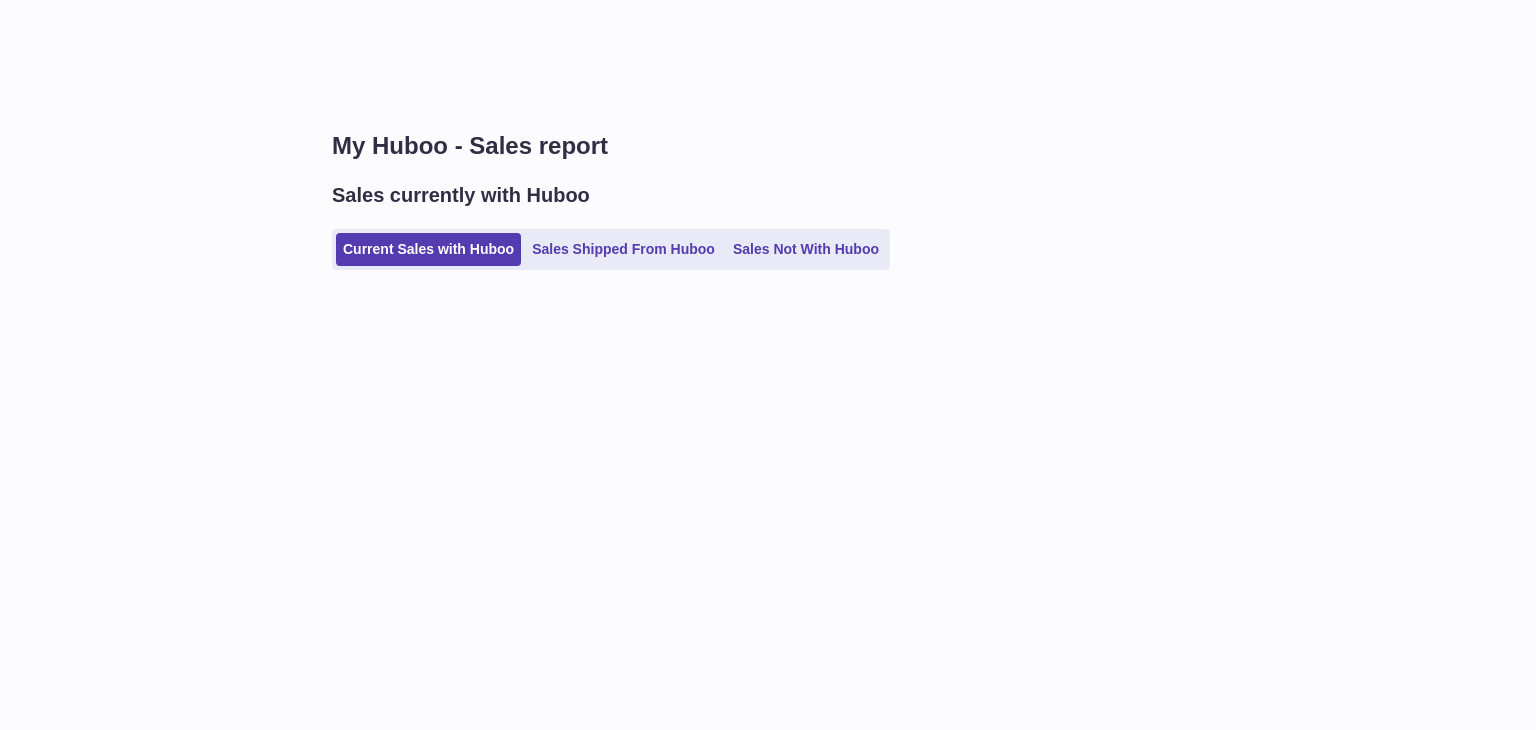 scroll, scrollTop: 0, scrollLeft: 0, axis: both 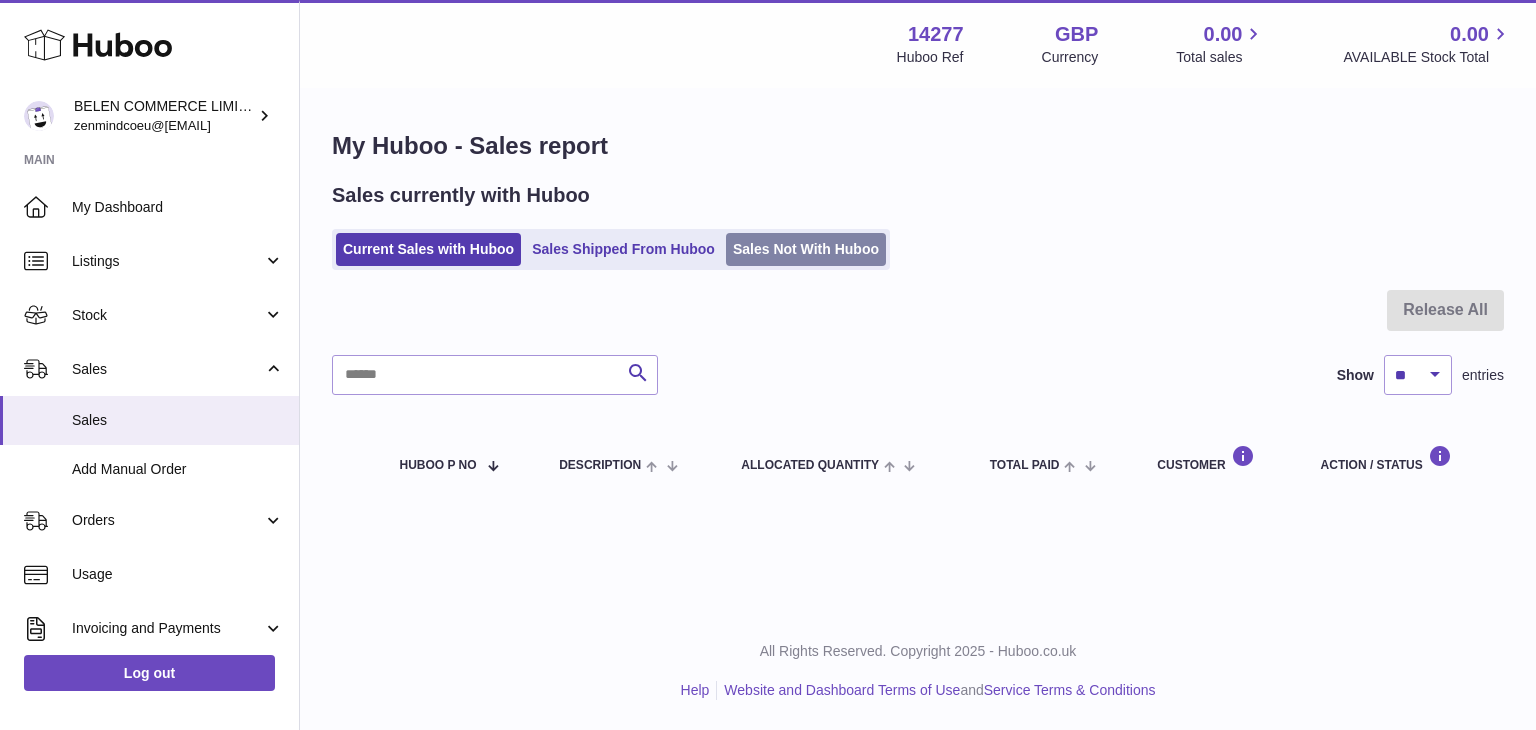 click on "Sales Not With Huboo" at bounding box center (806, 249) 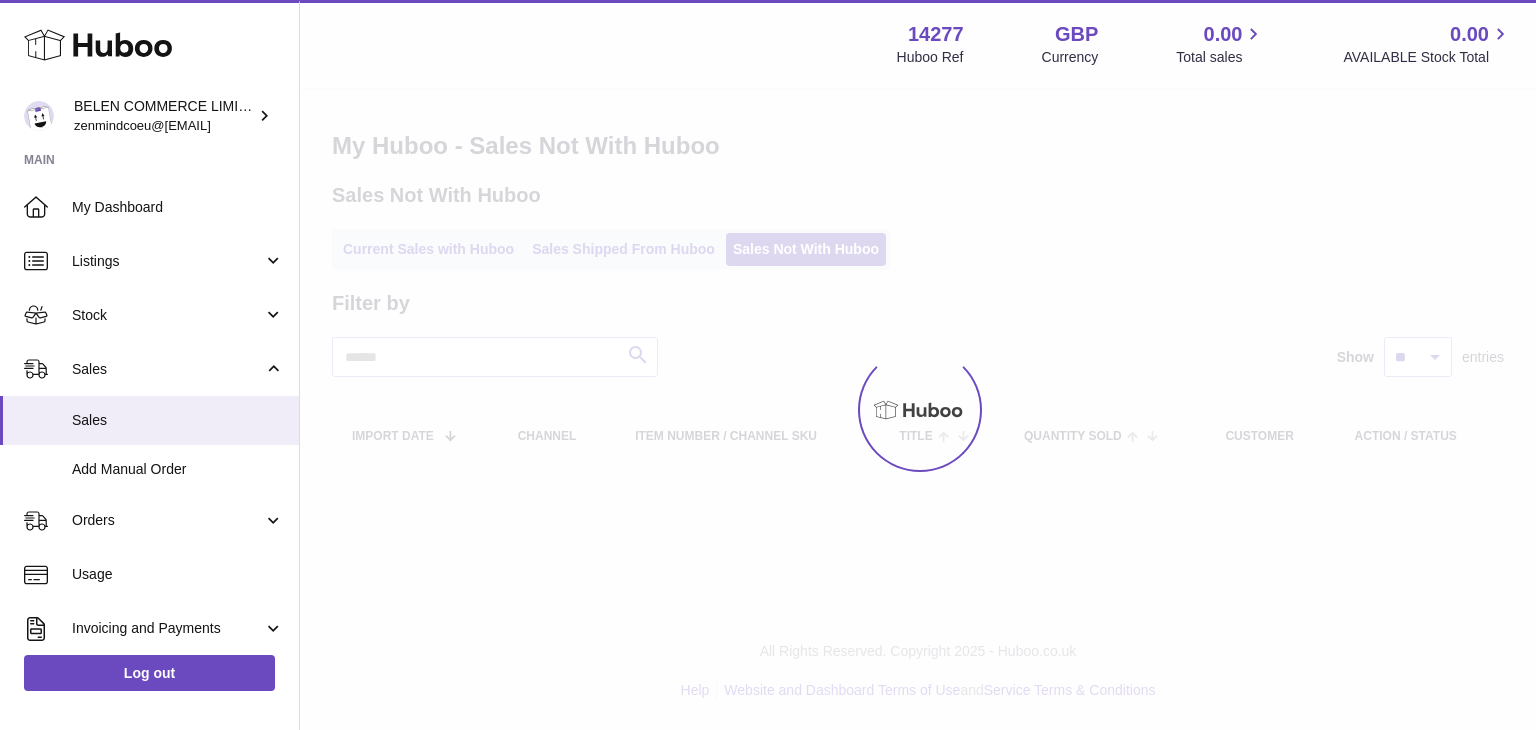 scroll, scrollTop: 0, scrollLeft: 0, axis: both 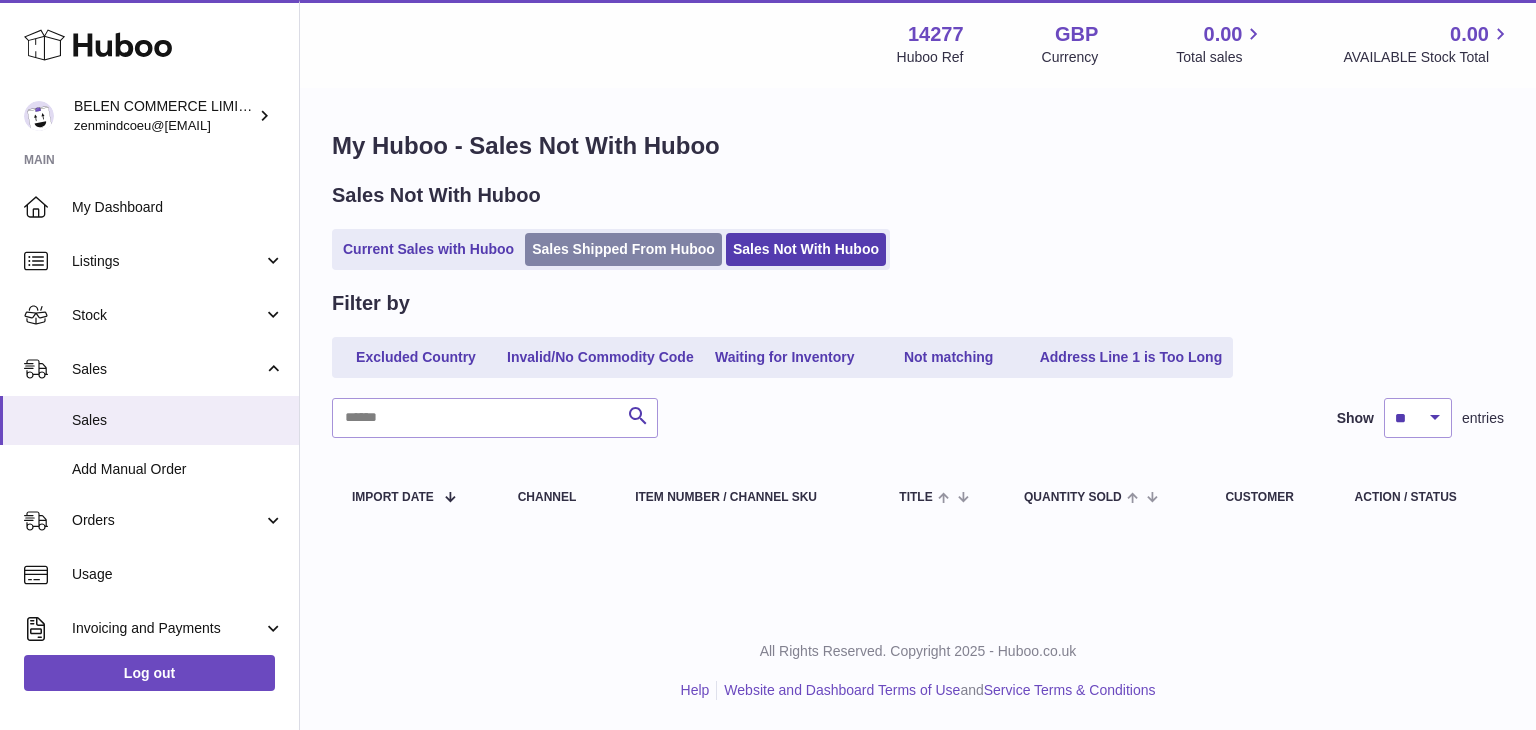 click on "Sales Shipped From Huboo" at bounding box center (623, 249) 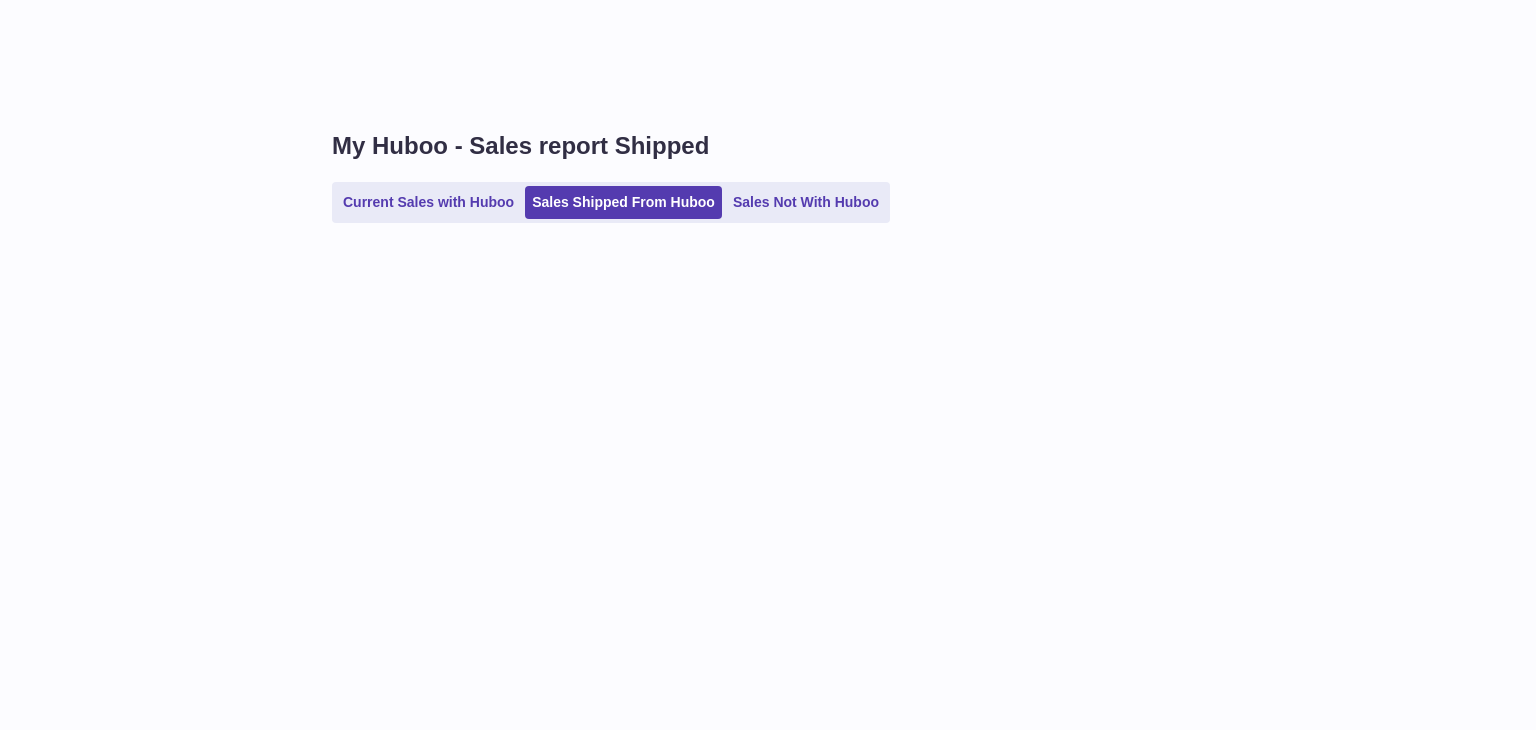 scroll, scrollTop: 0, scrollLeft: 0, axis: both 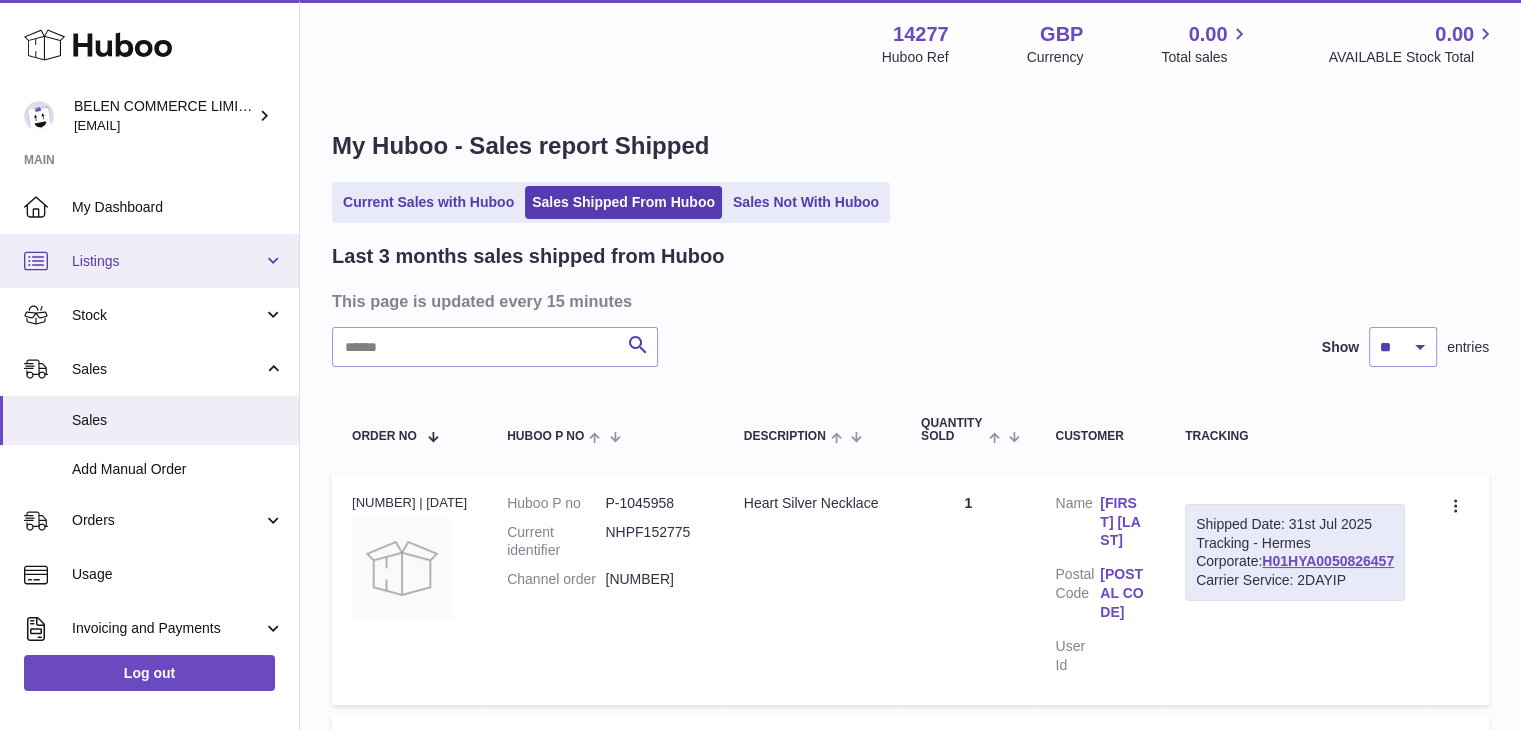 click on "Listings" at bounding box center (149, 261) 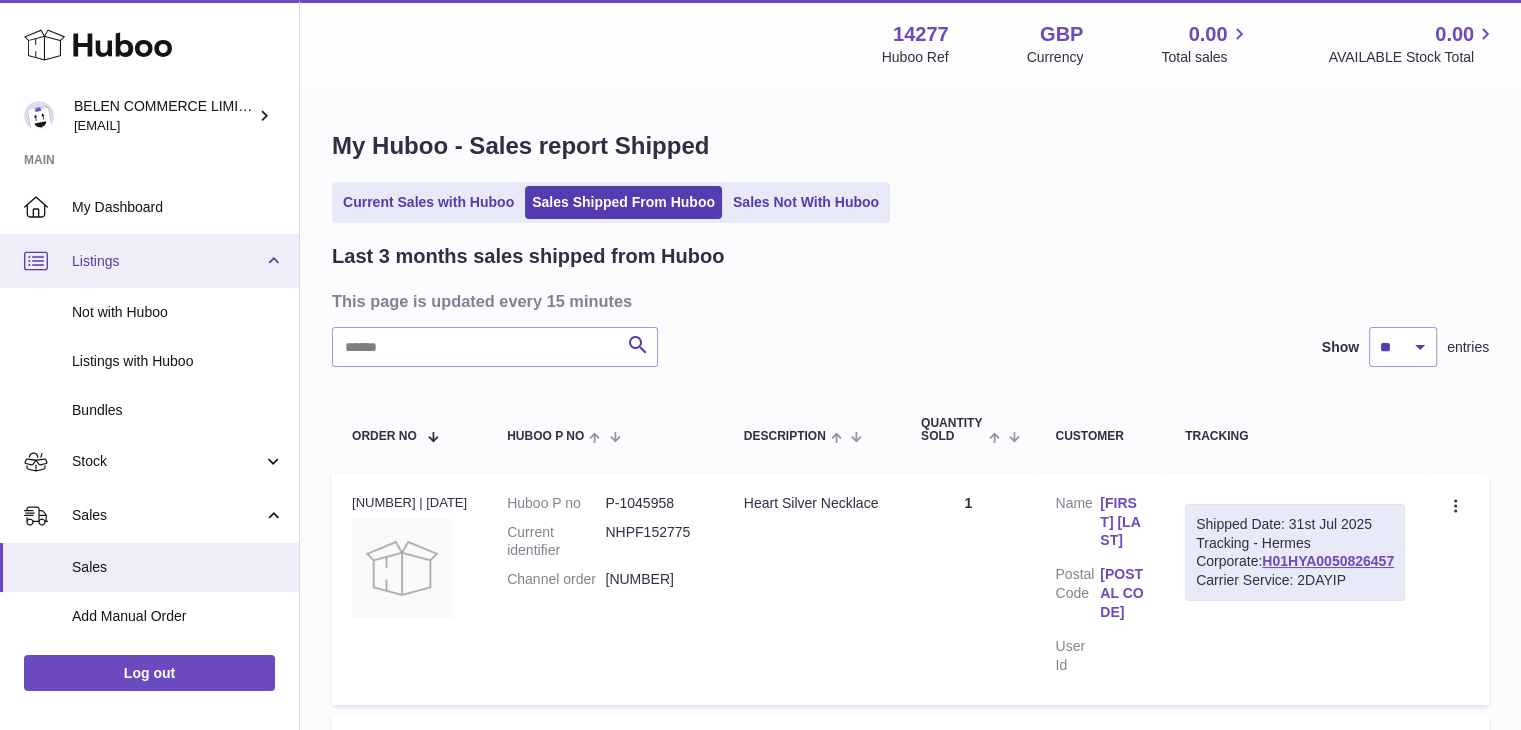 click on "Listings" at bounding box center [149, 261] 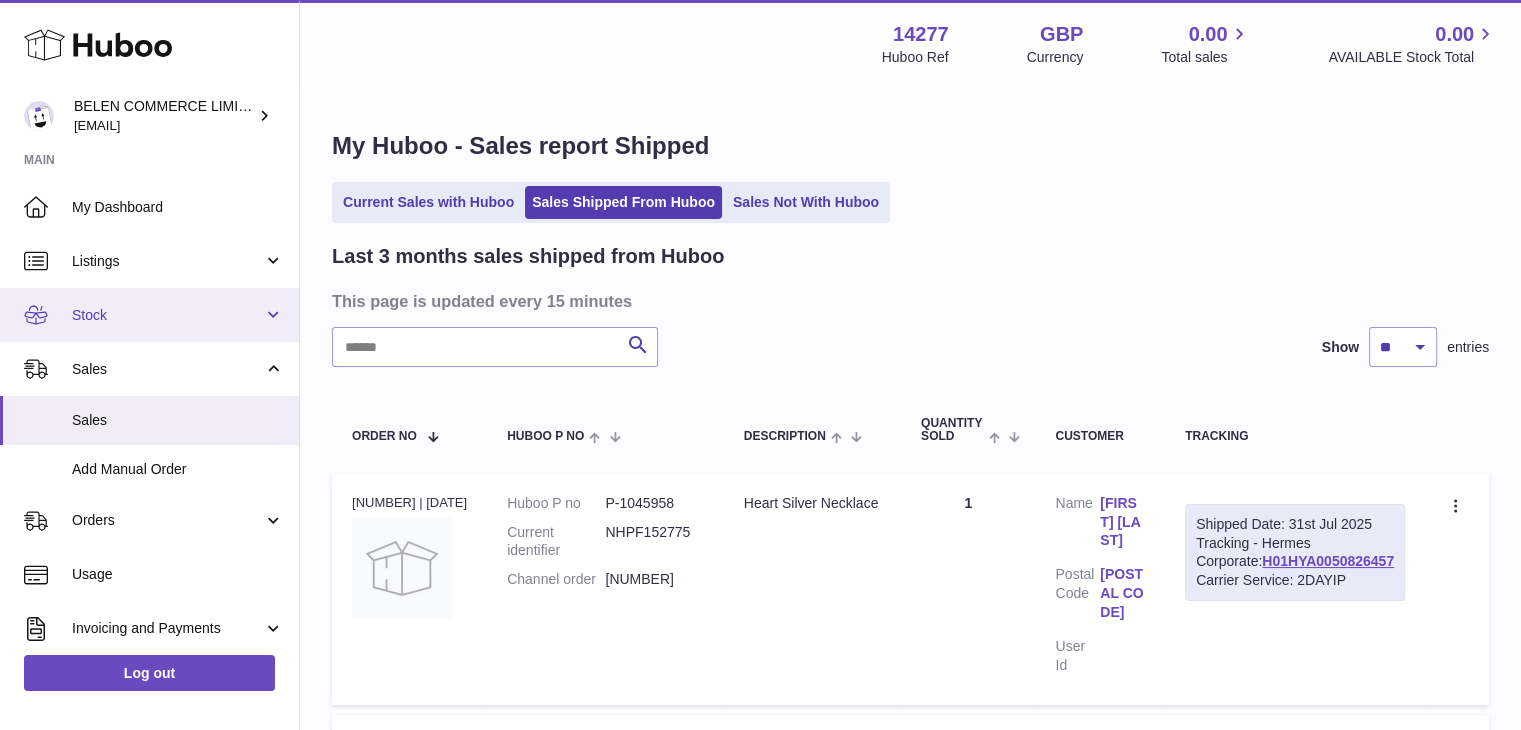 click on "Stock" at bounding box center [167, 315] 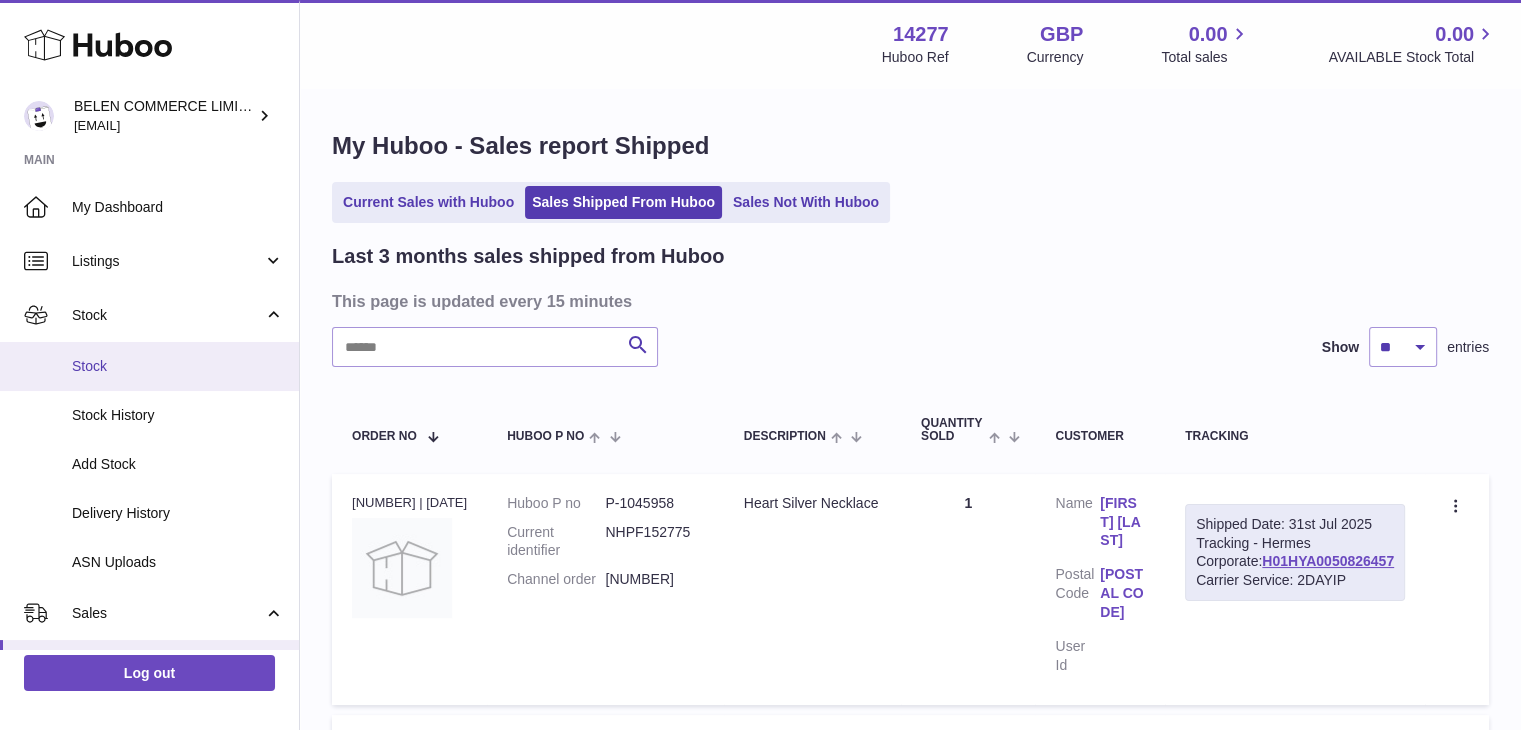 click on "Stock" at bounding box center [178, 366] 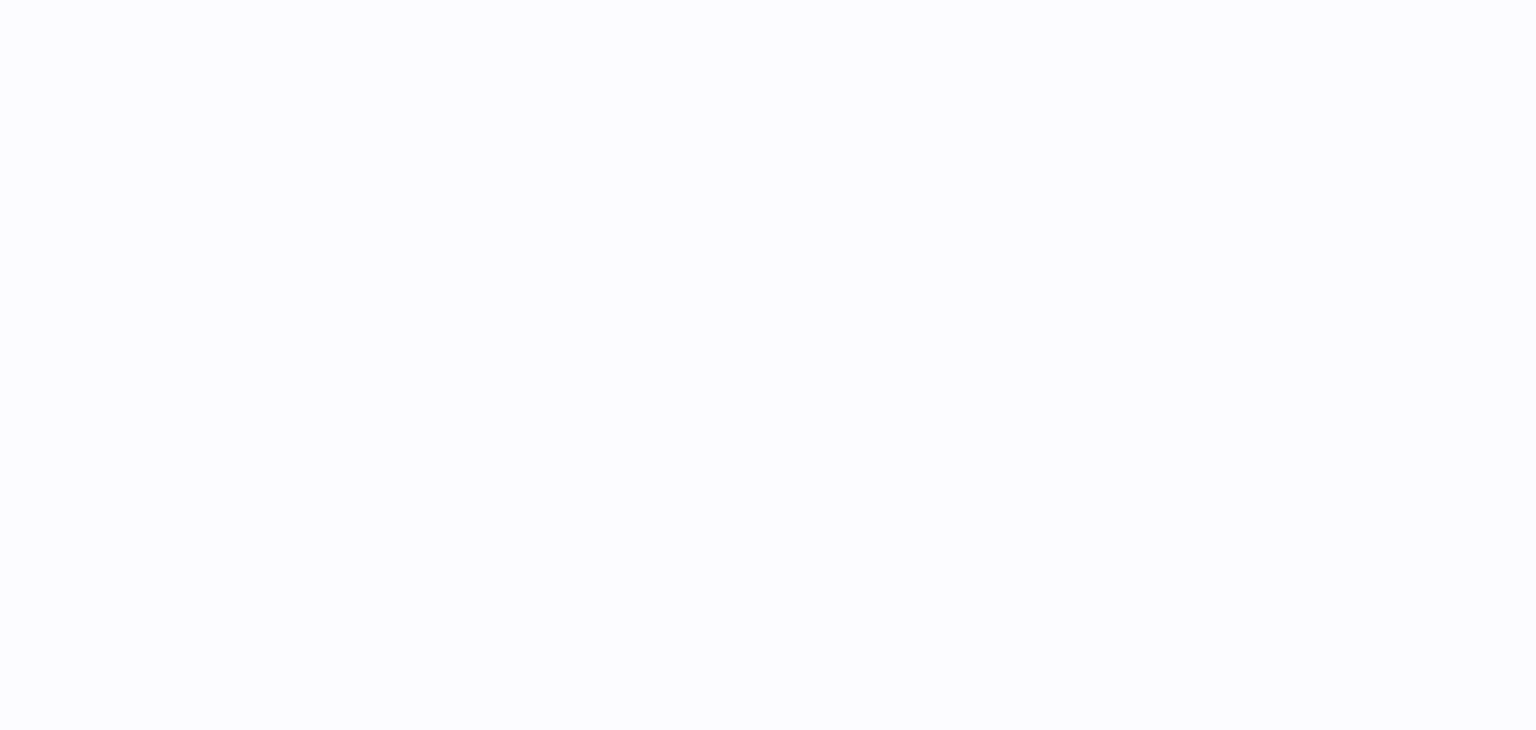 scroll, scrollTop: 0, scrollLeft: 0, axis: both 